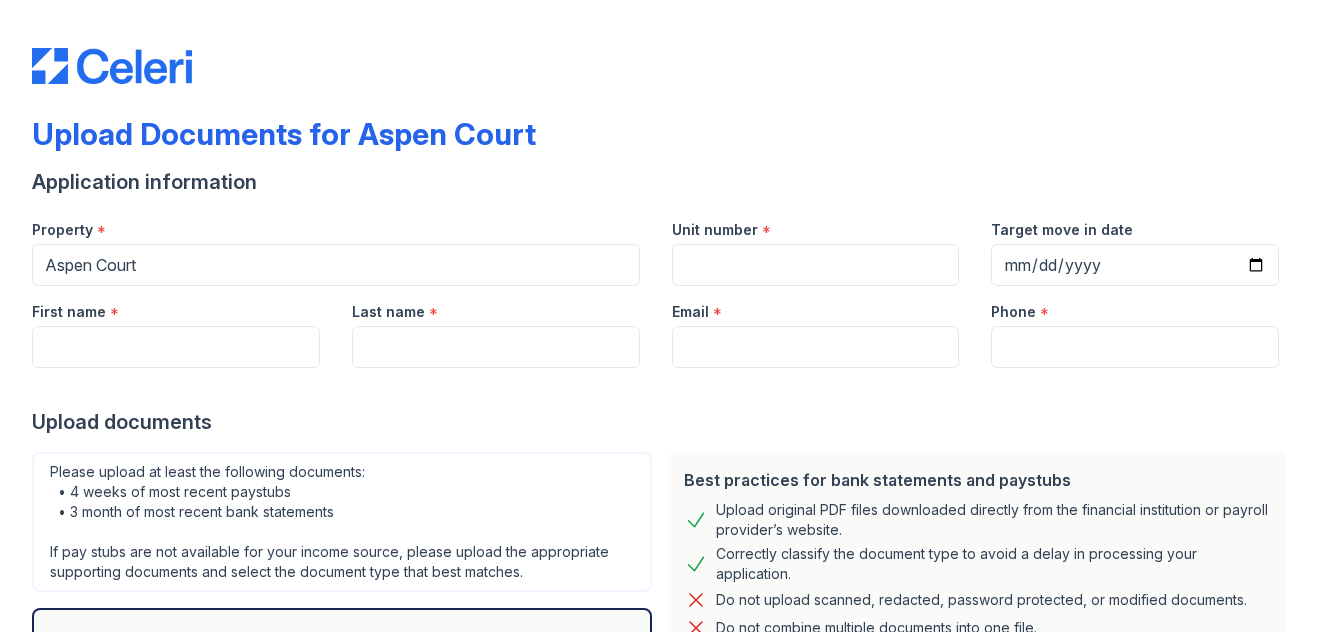 scroll, scrollTop: 0, scrollLeft: 0, axis: both 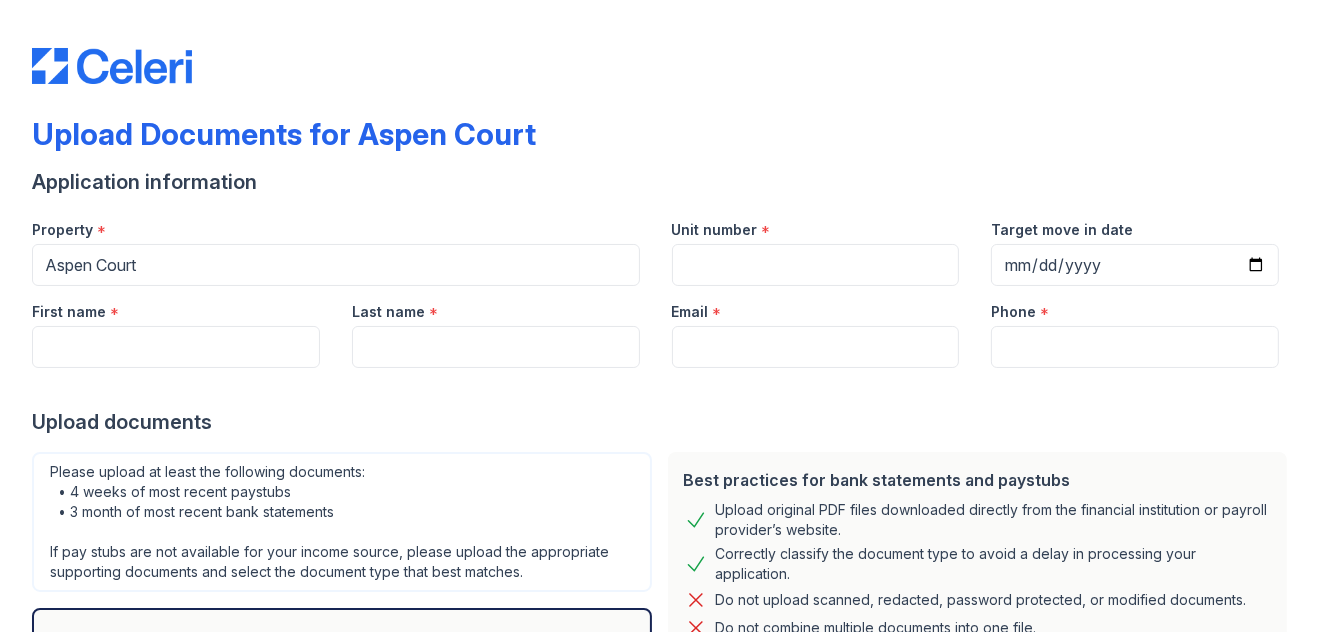 click at bounding box center [663, 388] 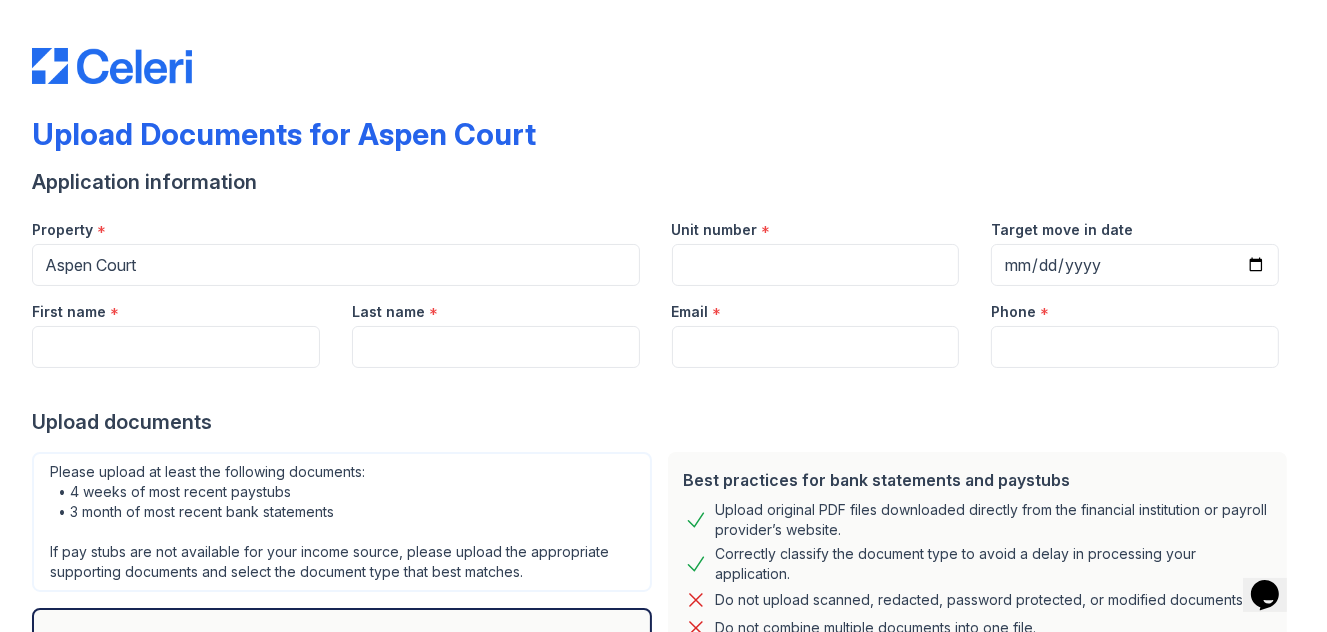 scroll, scrollTop: 0, scrollLeft: 0, axis: both 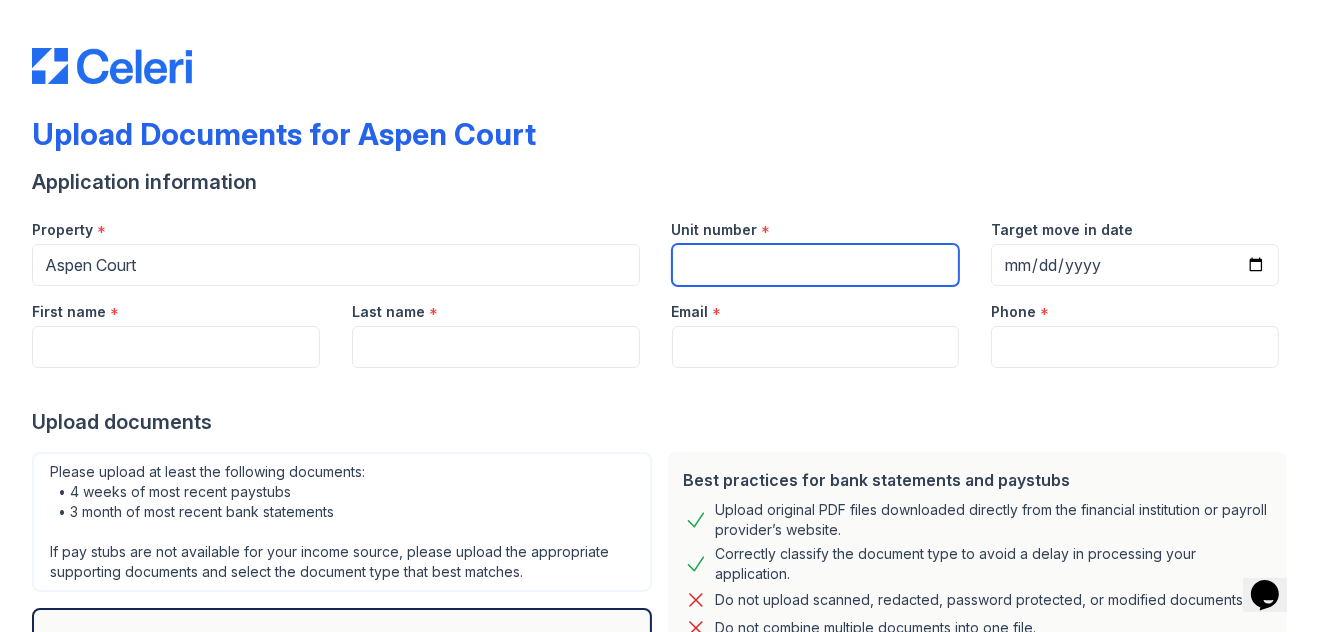 click on "Unit number" at bounding box center [816, 265] 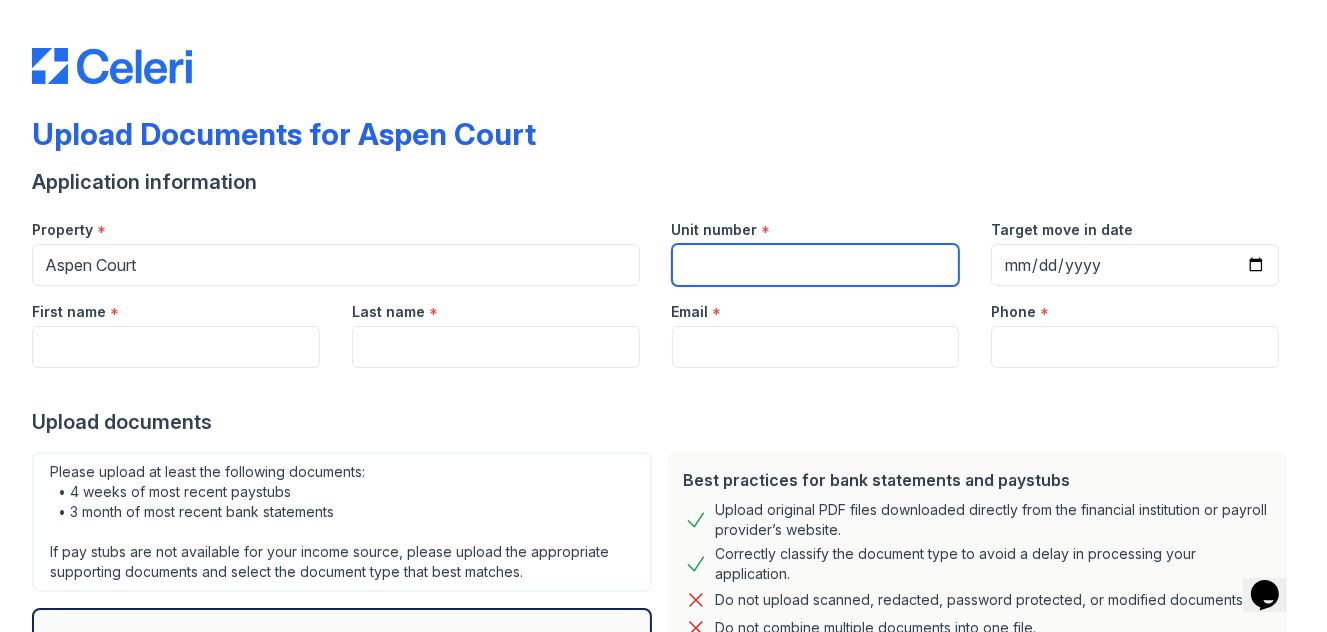 type on "R05" 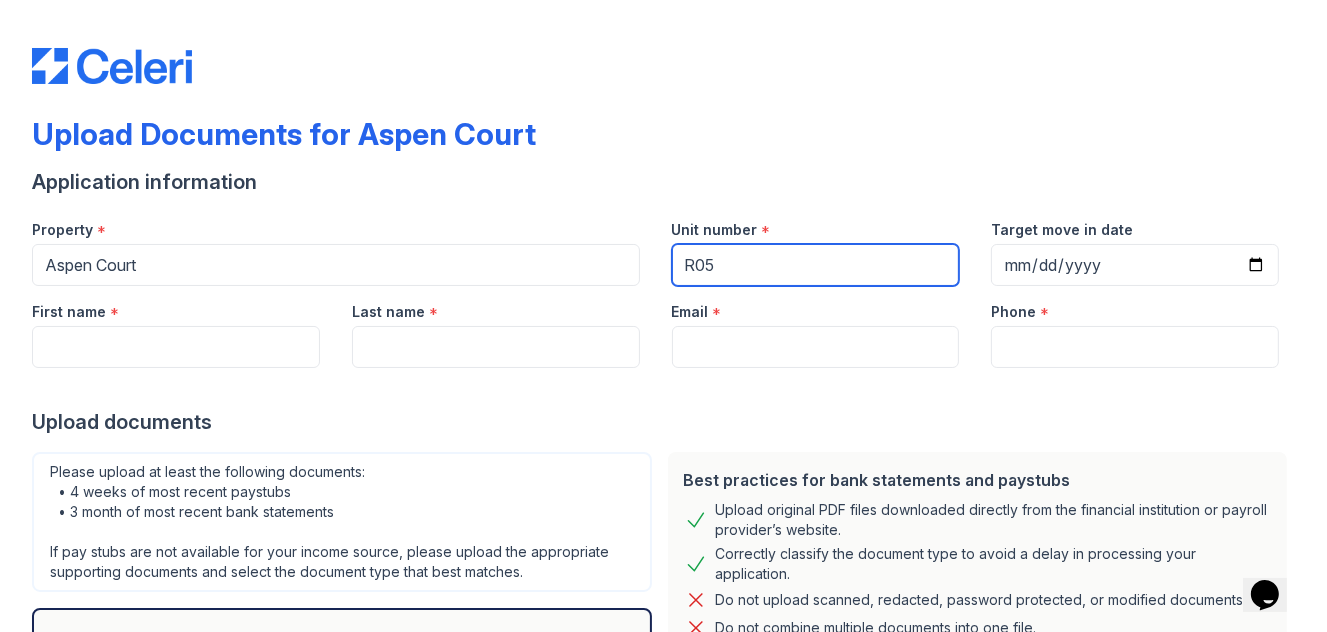type on "[DATE]" 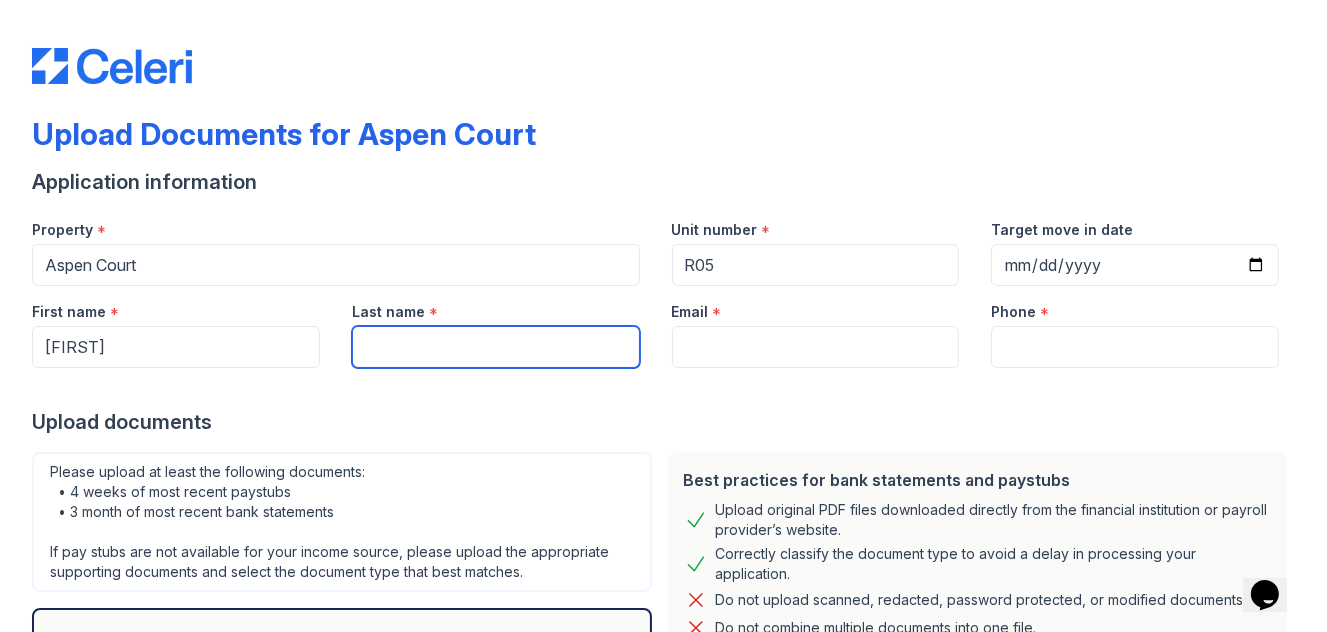 type on "[FIRST]" 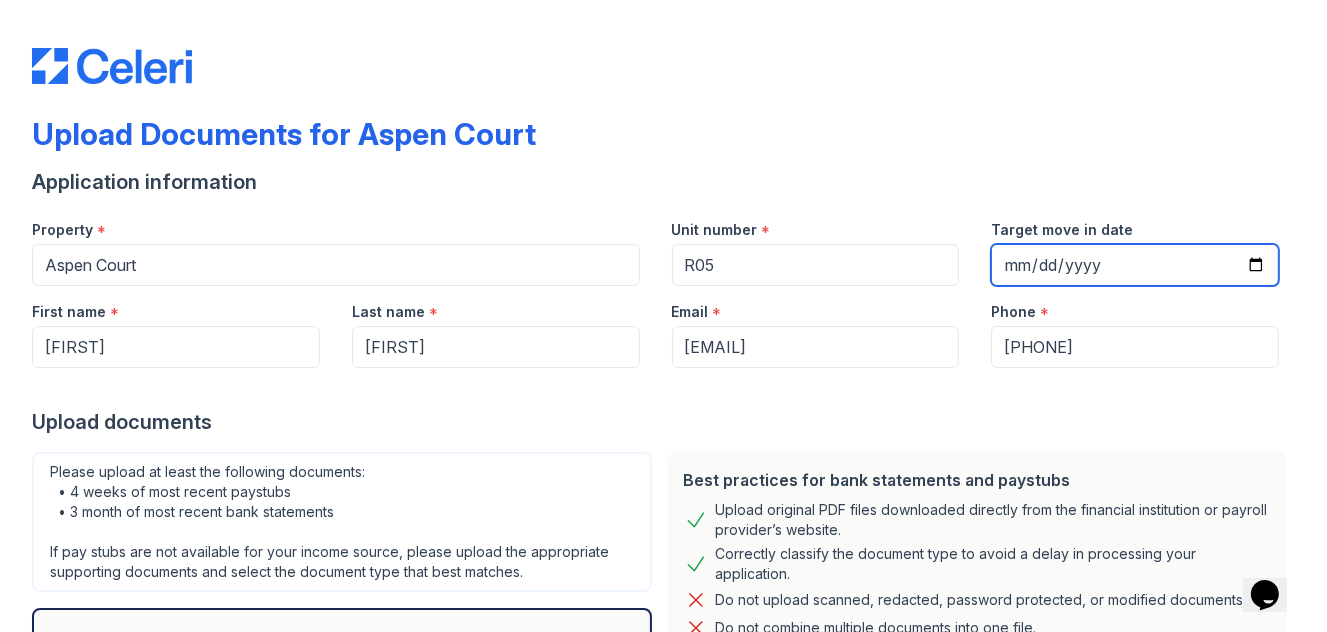 click on "[DATE]" at bounding box center [1135, 265] 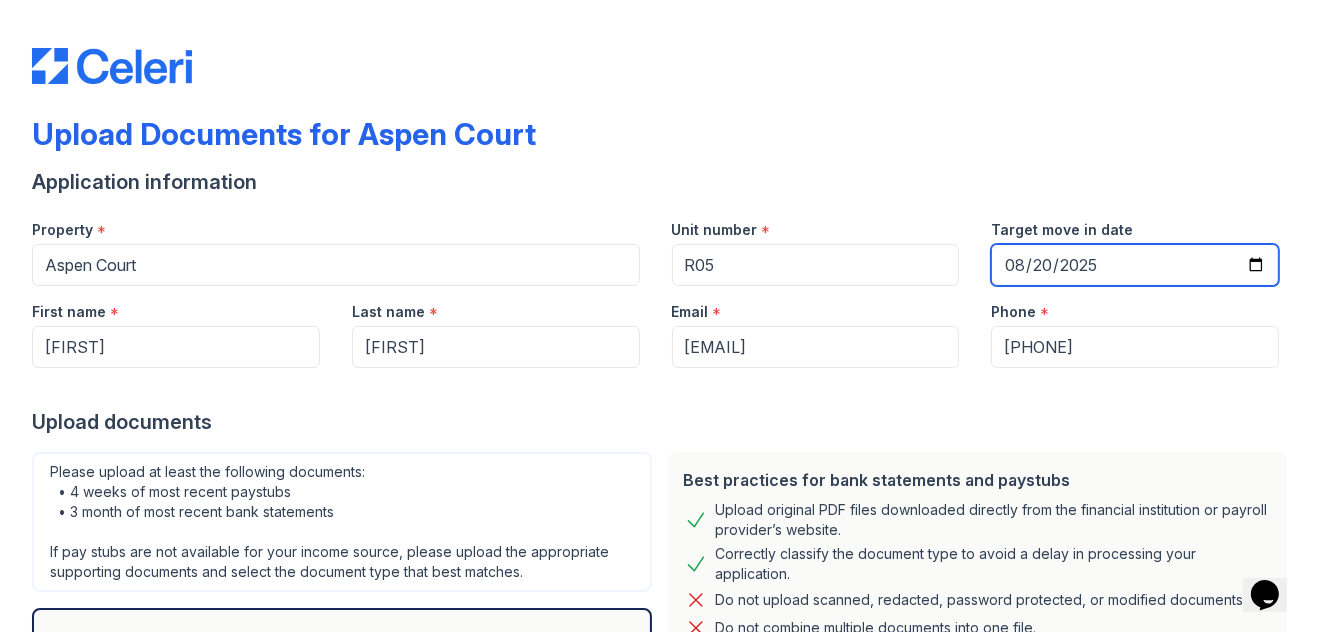 type on "2025-08-20" 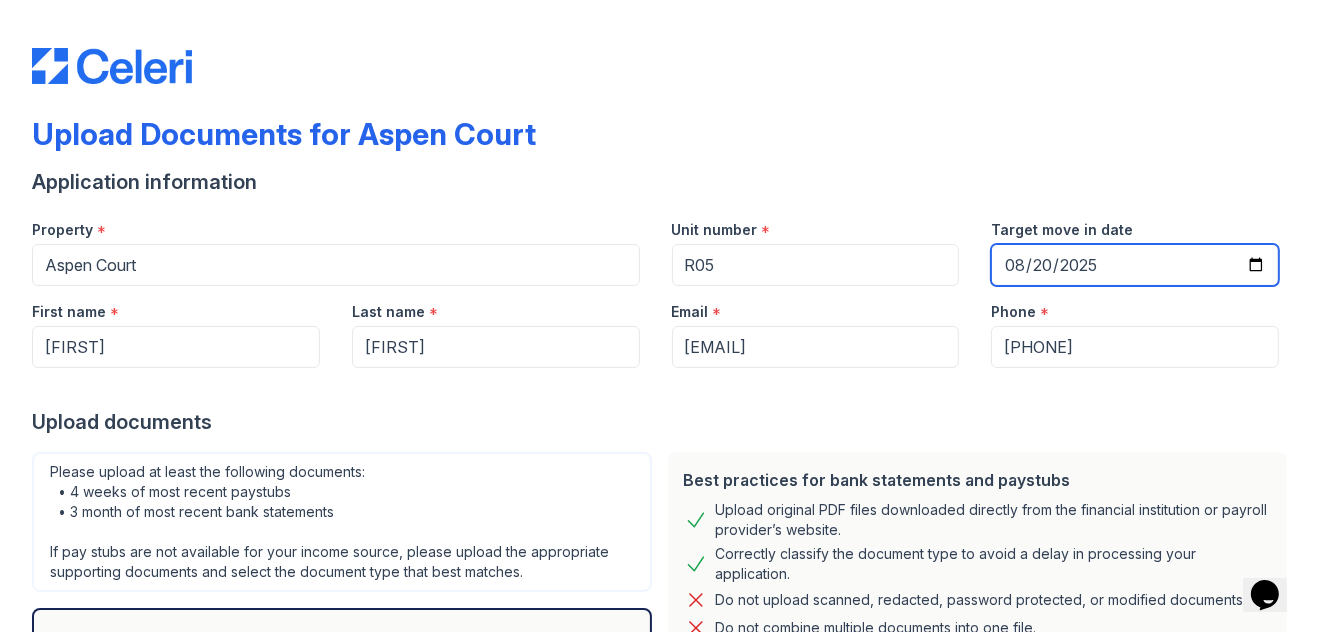 click on "2025-08-20" at bounding box center (1135, 265) 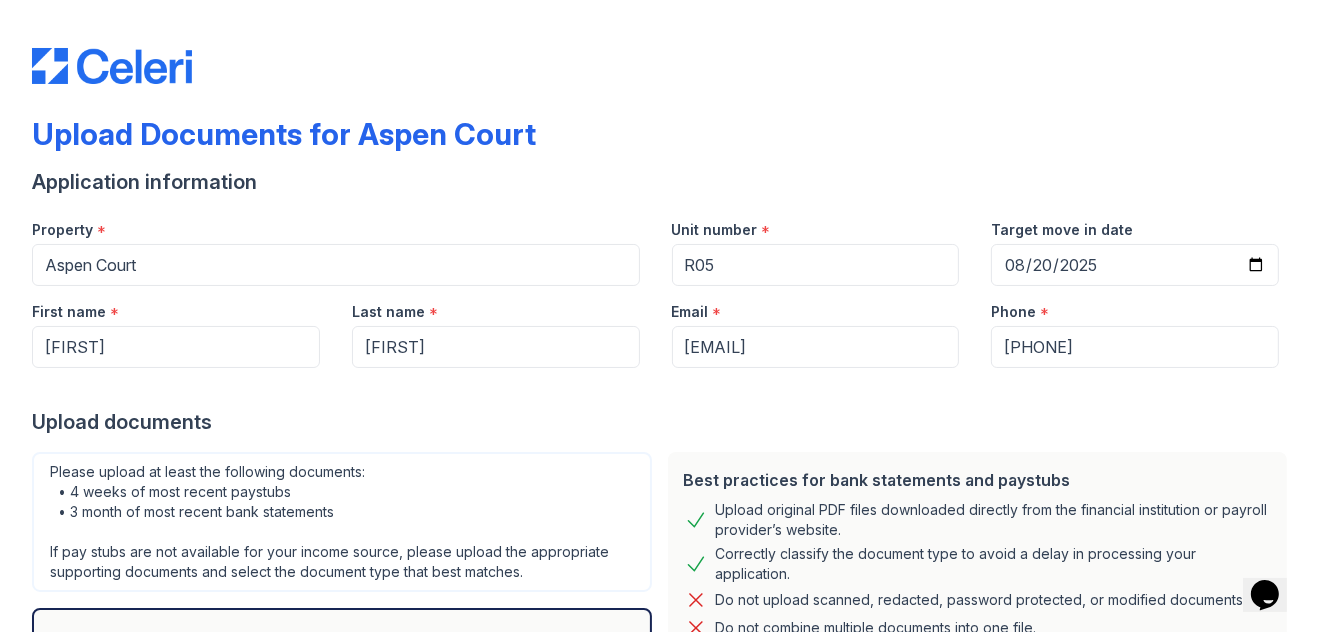 click on "Upload documents" at bounding box center [663, 422] 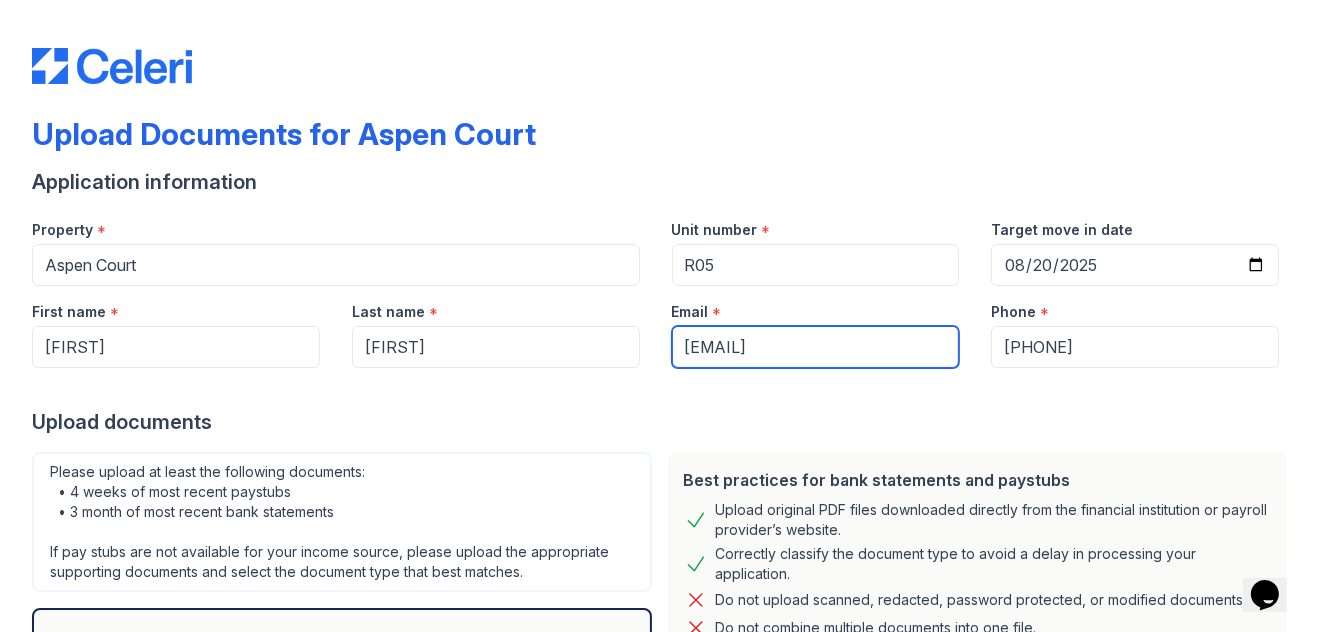 drag, startPoint x: 875, startPoint y: 353, endPoint x: 821, endPoint y: 353, distance: 54 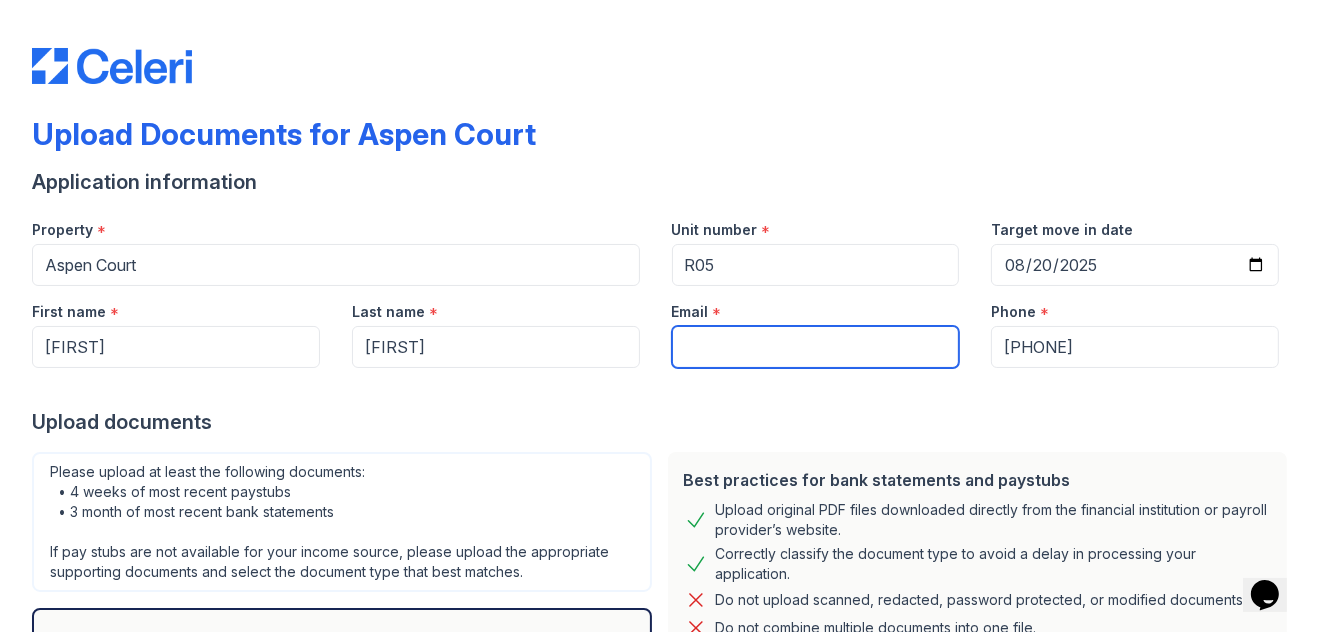 click on "Email" at bounding box center [816, 347] 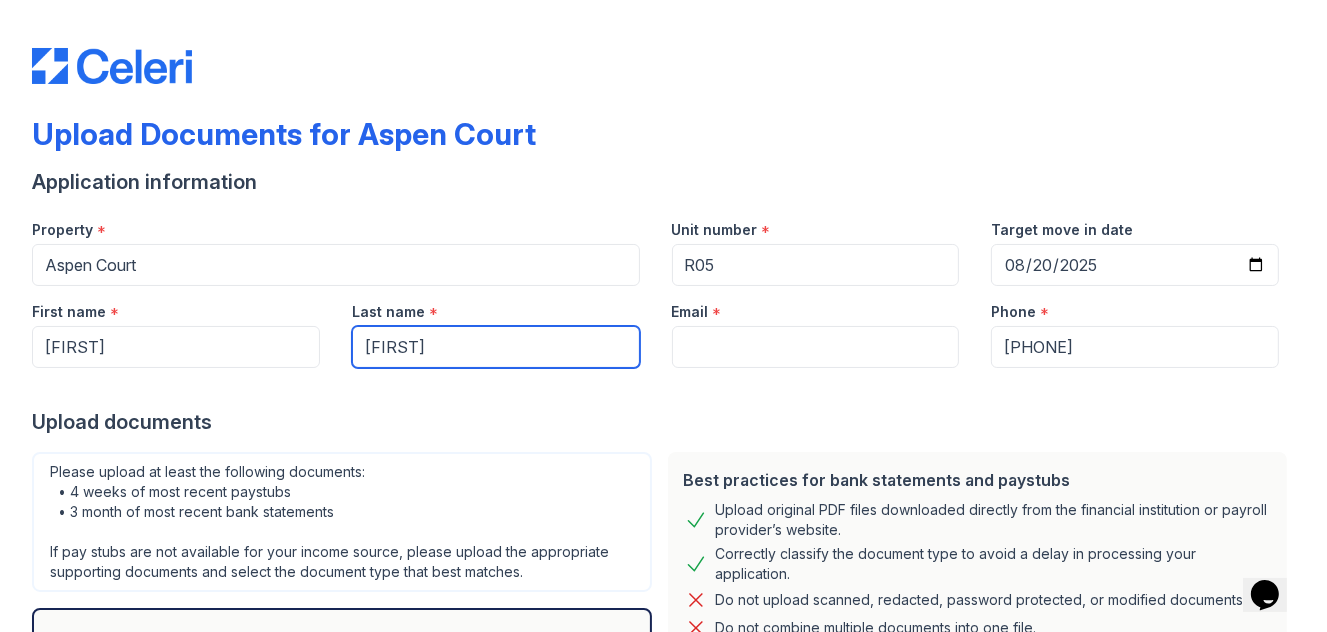 drag, startPoint x: 728, startPoint y: 348, endPoint x: 564, endPoint y: 334, distance: 164.59648 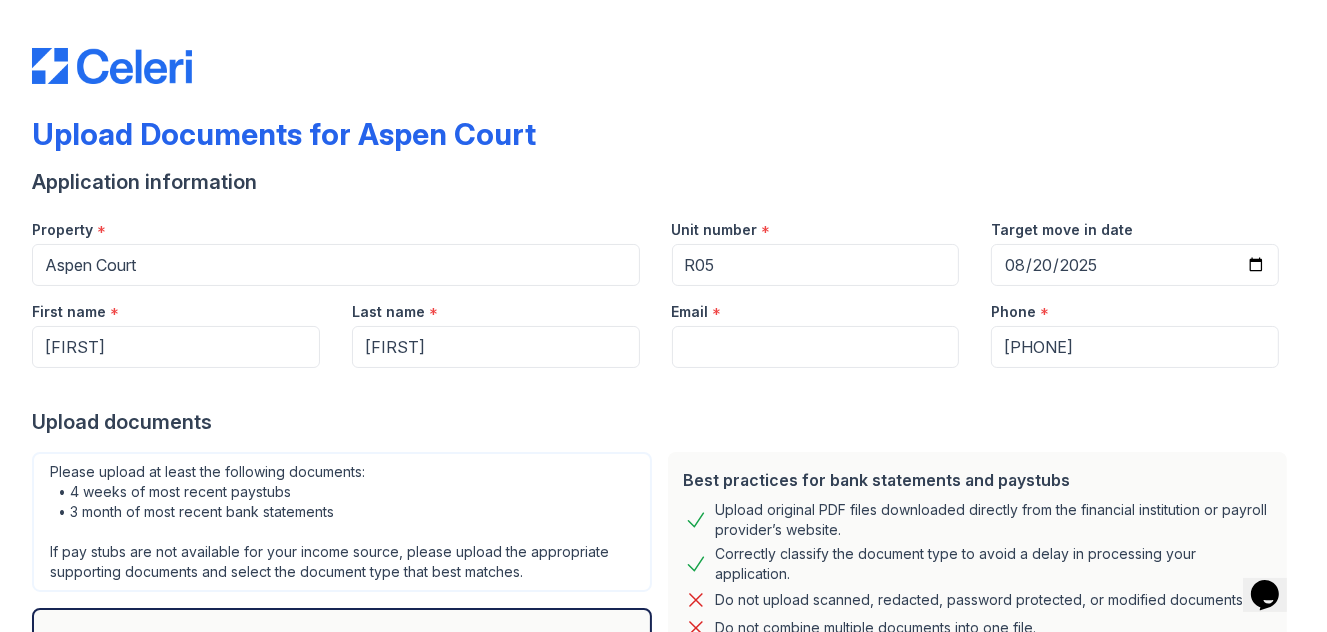drag, startPoint x: 714, startPoint y: 298, endPoint x: 489, endPoint y: 295, distance: 225.02 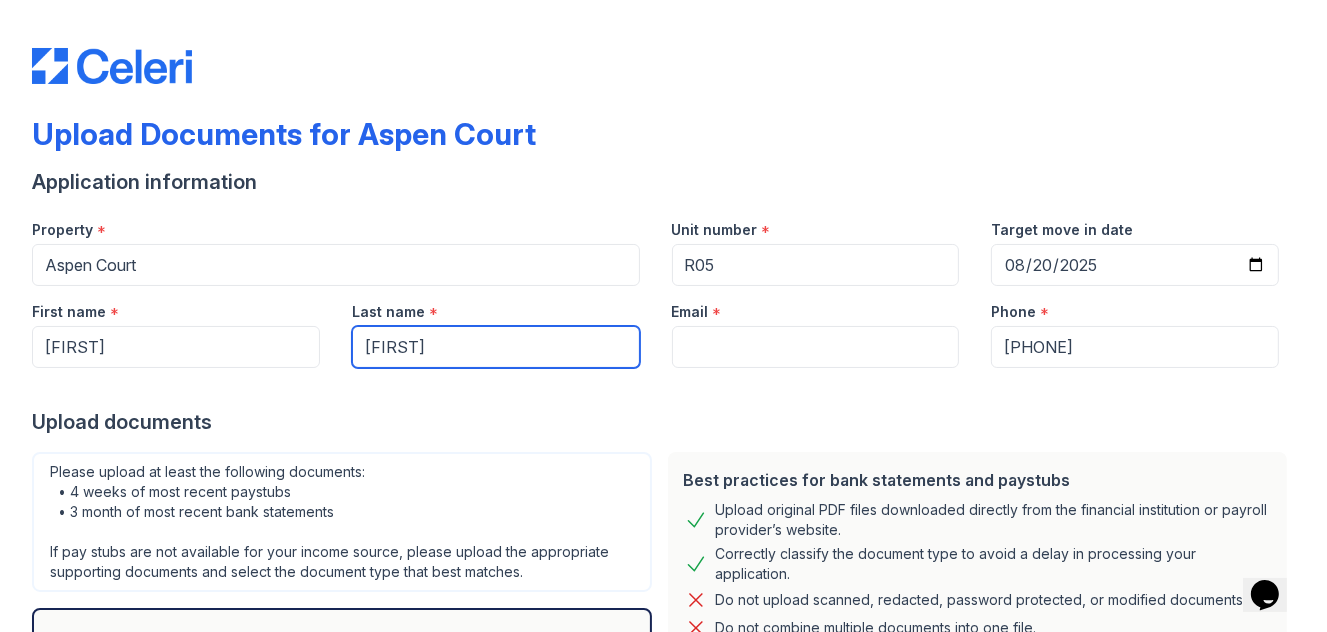 drag, startPoint x: 489, startPoint y: 295, endPoint x: 442, endPoint y: 356, distance: 77.00649 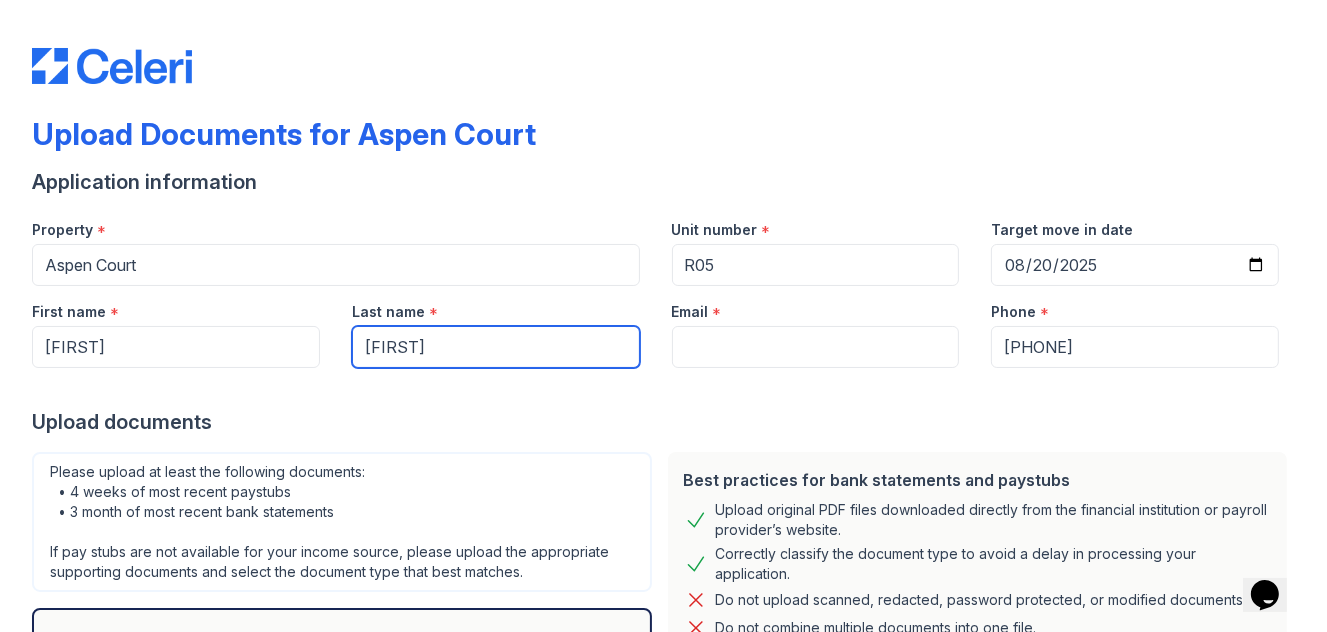 type 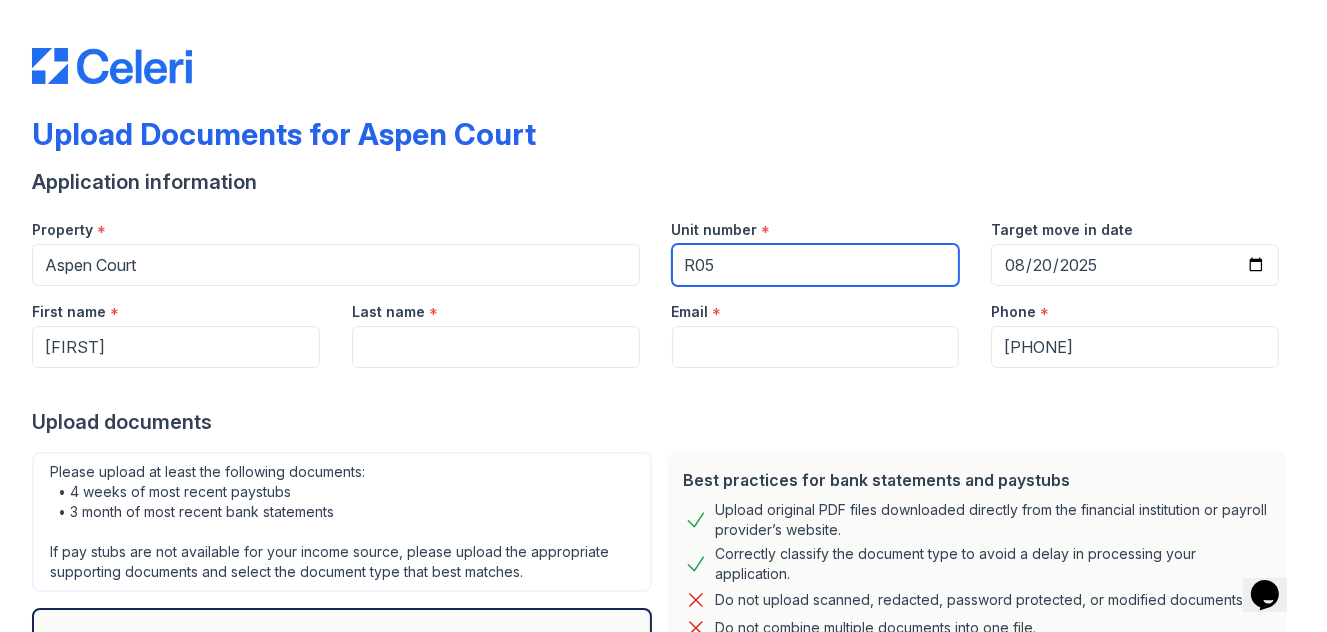 type 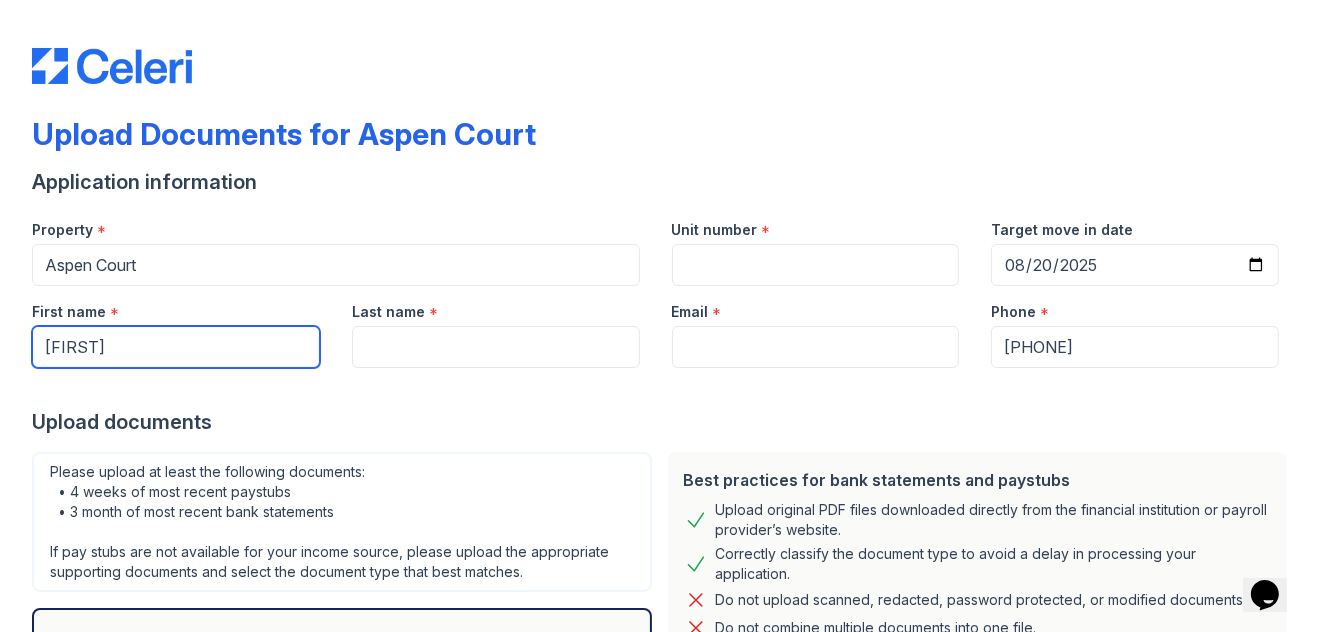 type 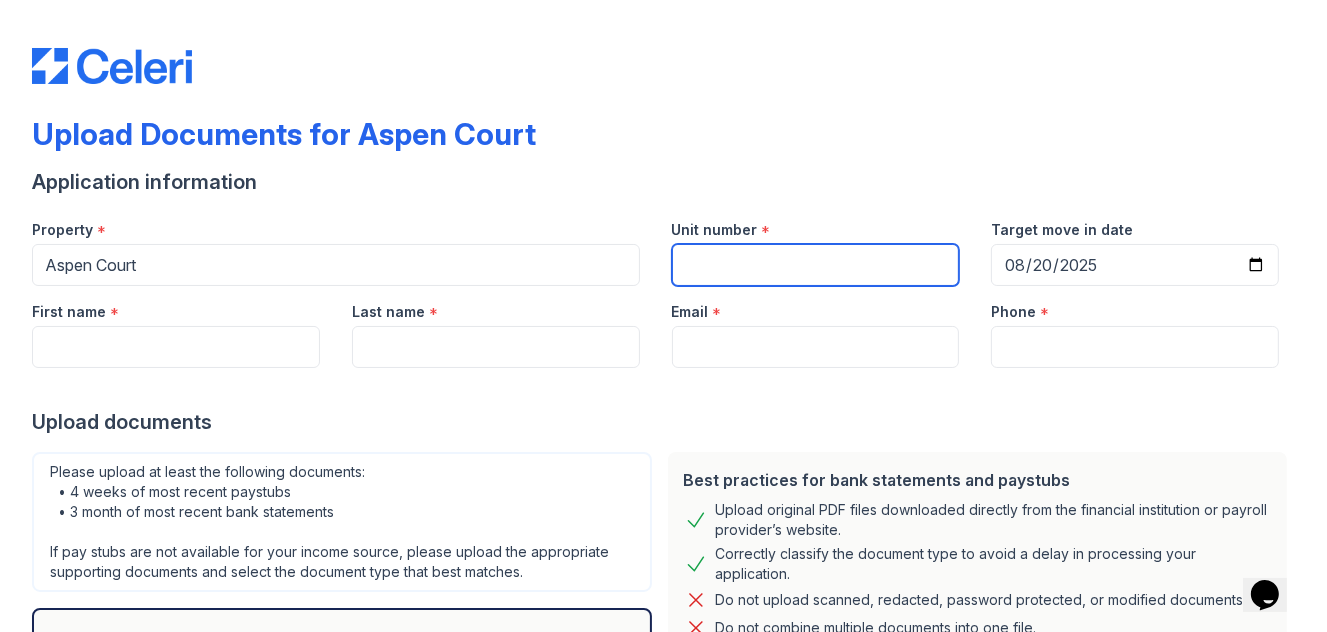click on "Unit number" at bounding box center (816, 265) 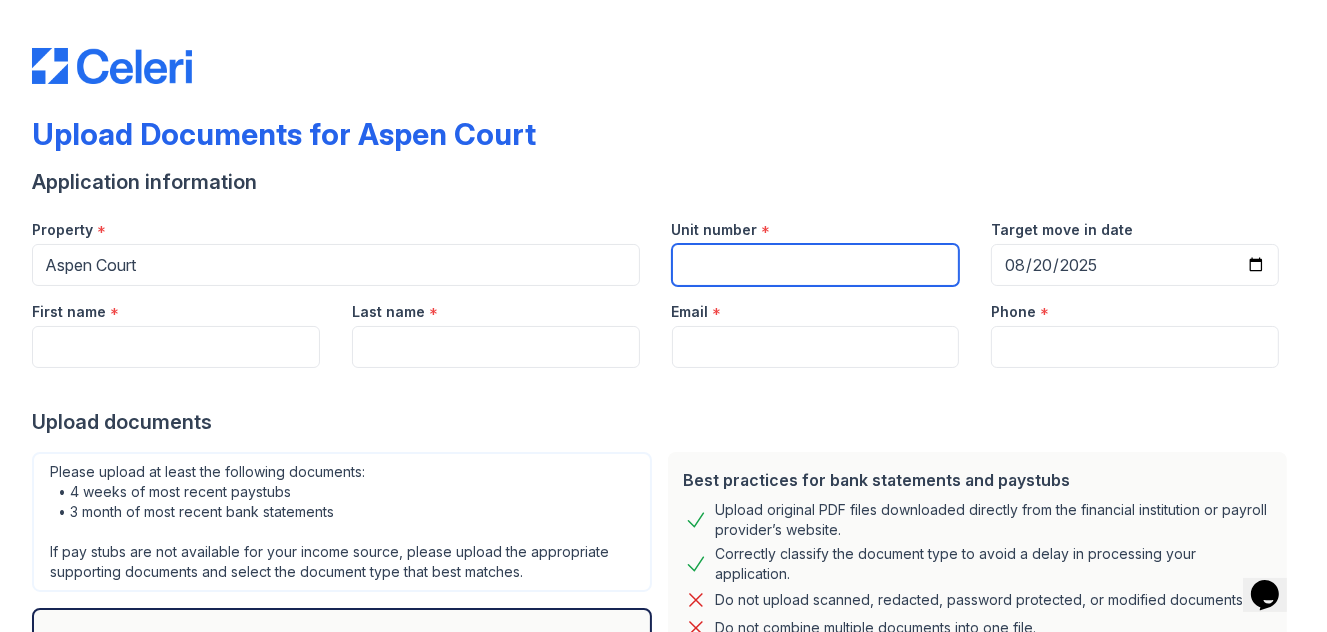 type on "R05" 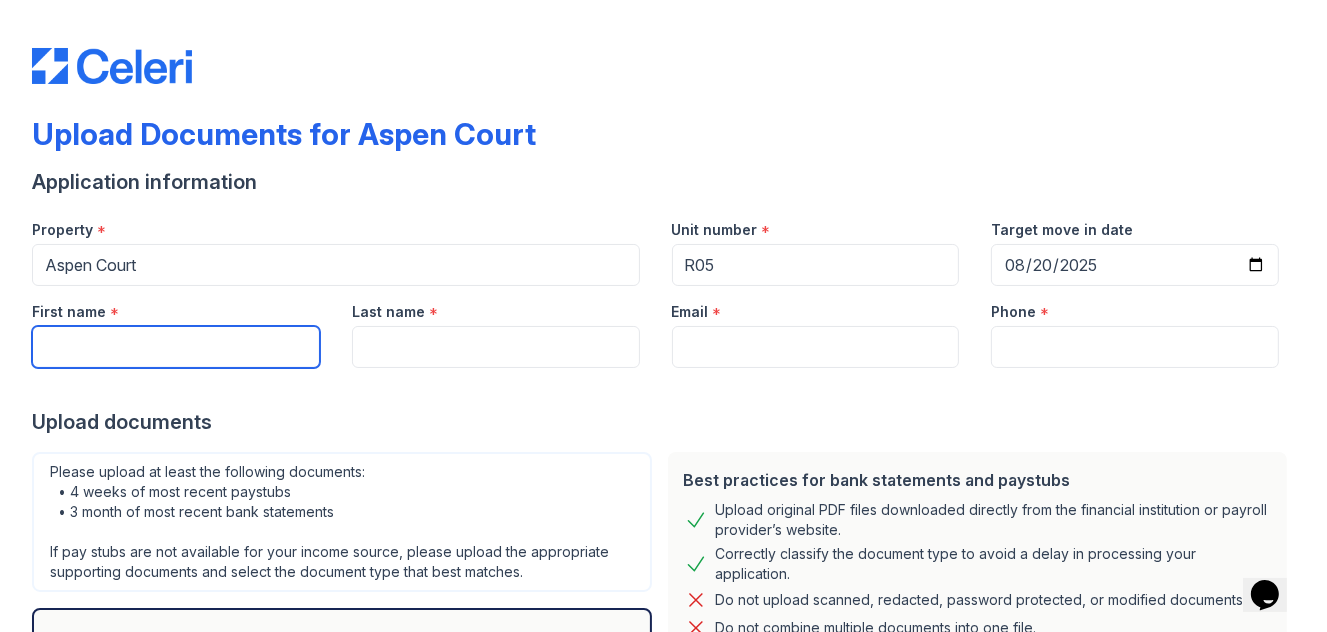 click on "First name" at bounding box center (176, 347) 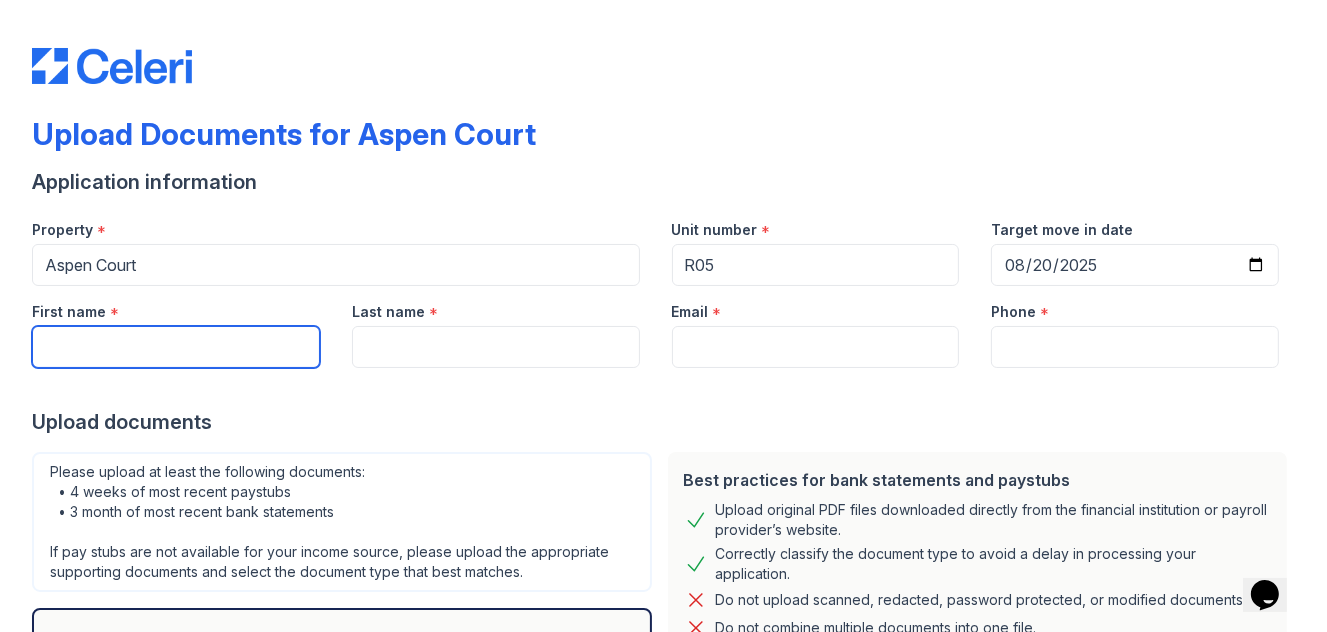 type on "[FIRST]" 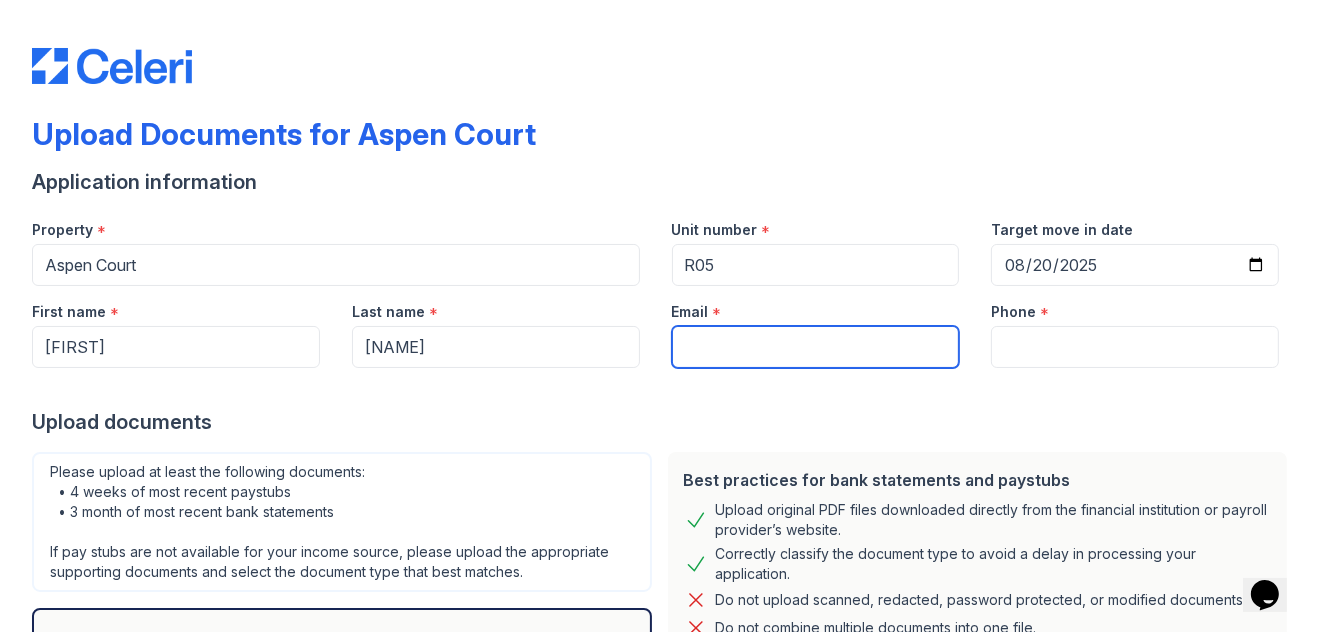 type on "[PHONE]" 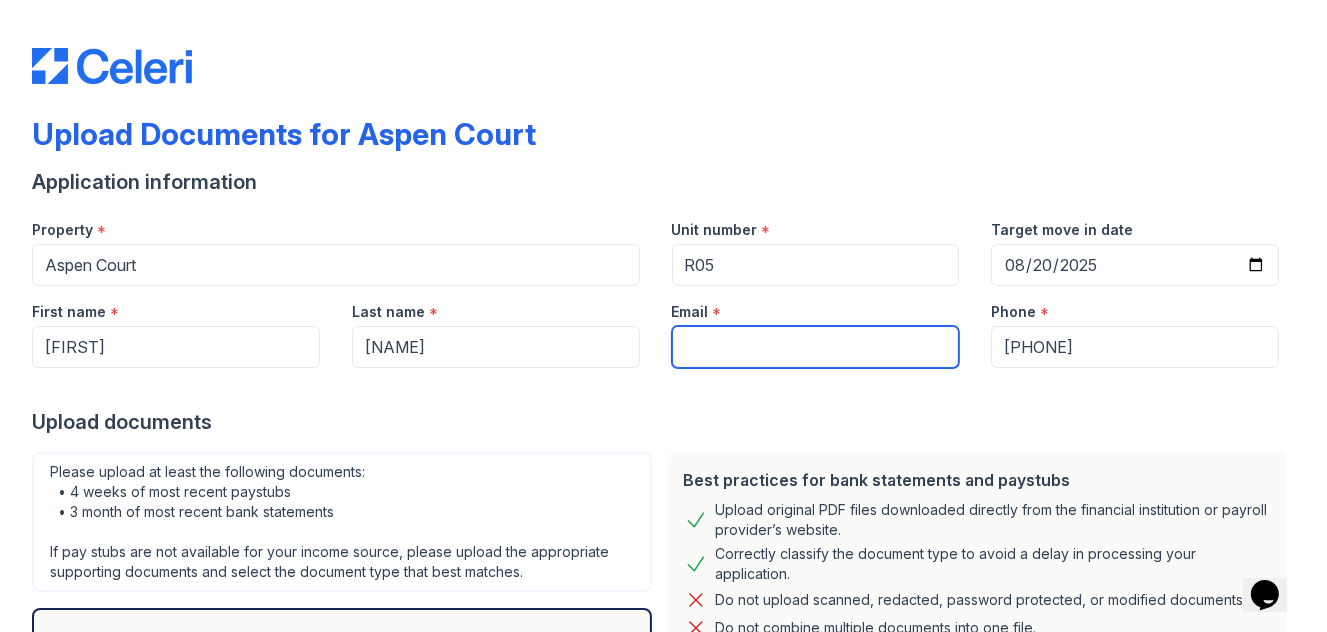 click on "Email" at bounding box center (816, 347) 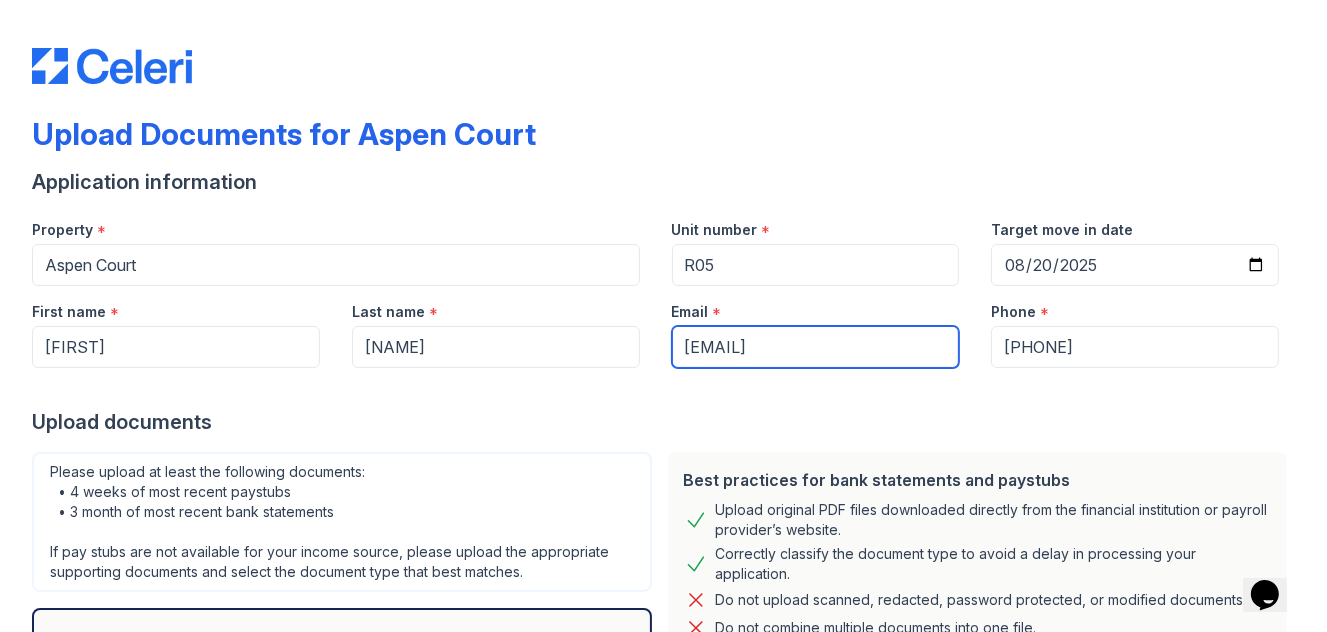 scroll, scrollTop: 259, scrollLeft: 0, axis: vertical 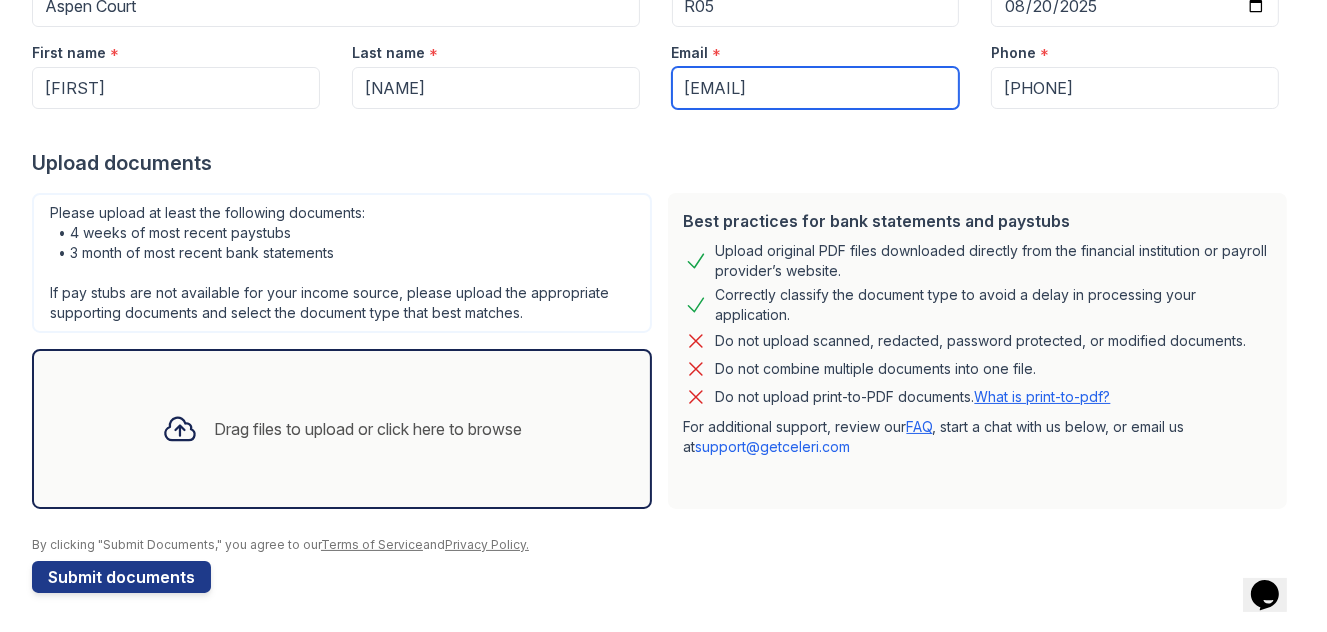 type on "[EMAIL]" 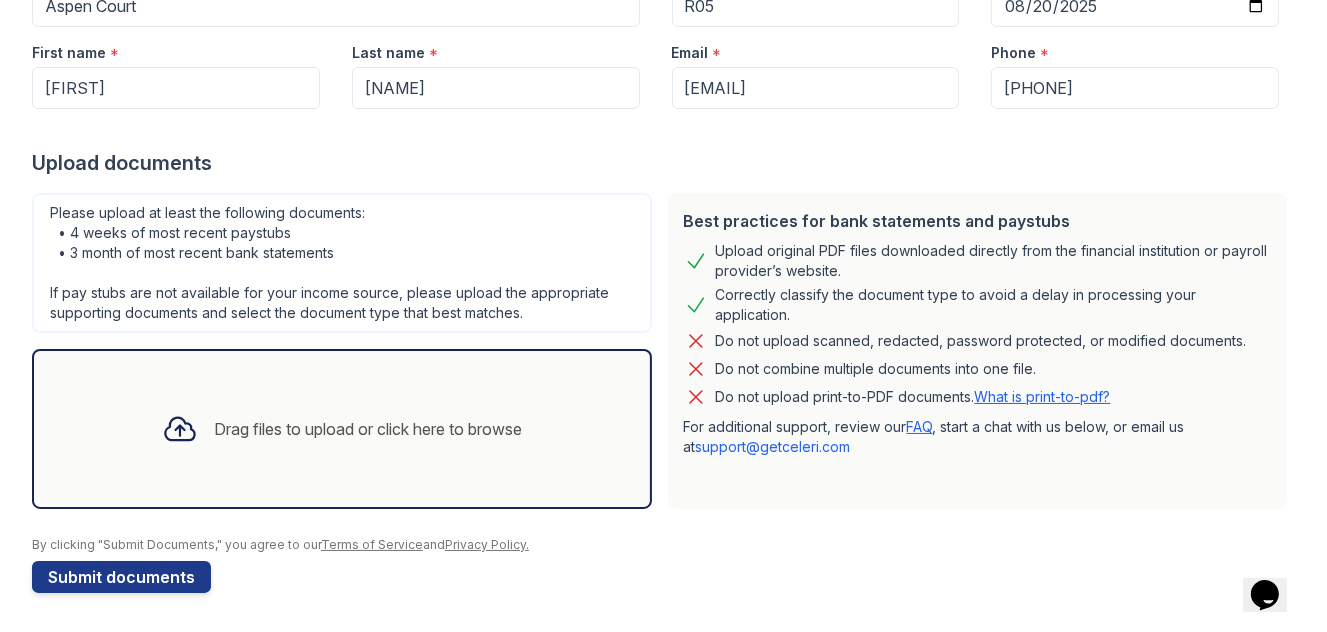 click on "Drag files to upload or click here to browse" at bounding box center [342, 429] 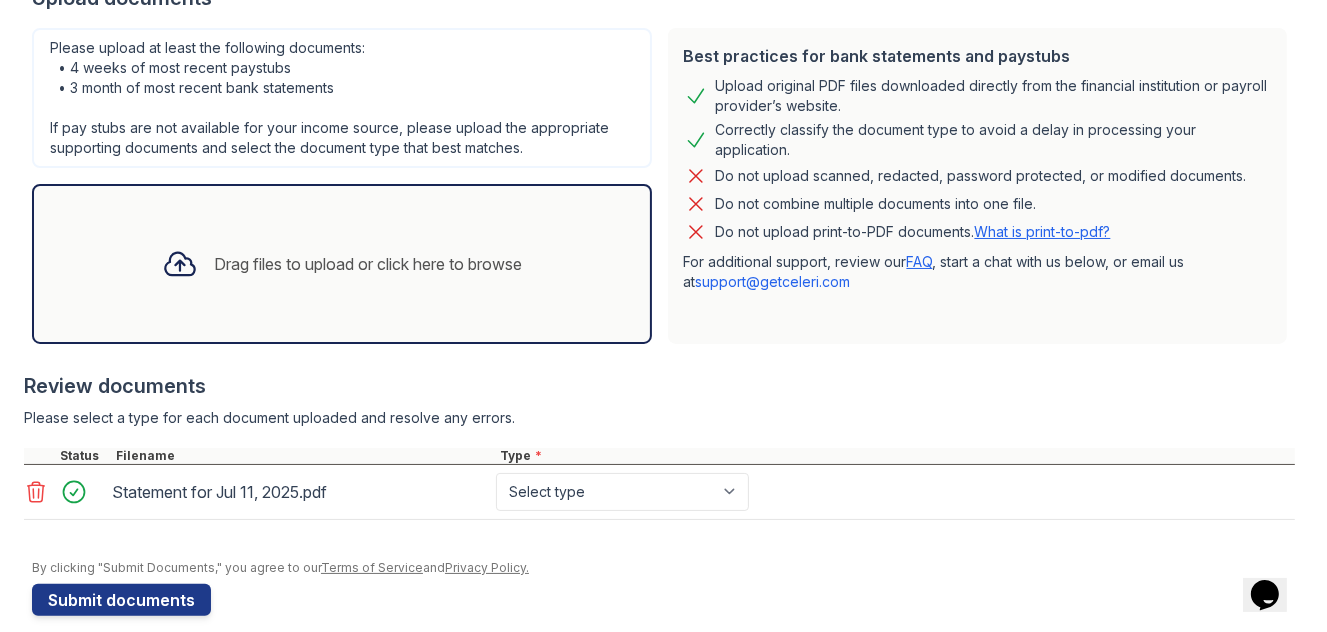 scroll, scrollTop: 436, scrollLeft: 0, axis: vertical 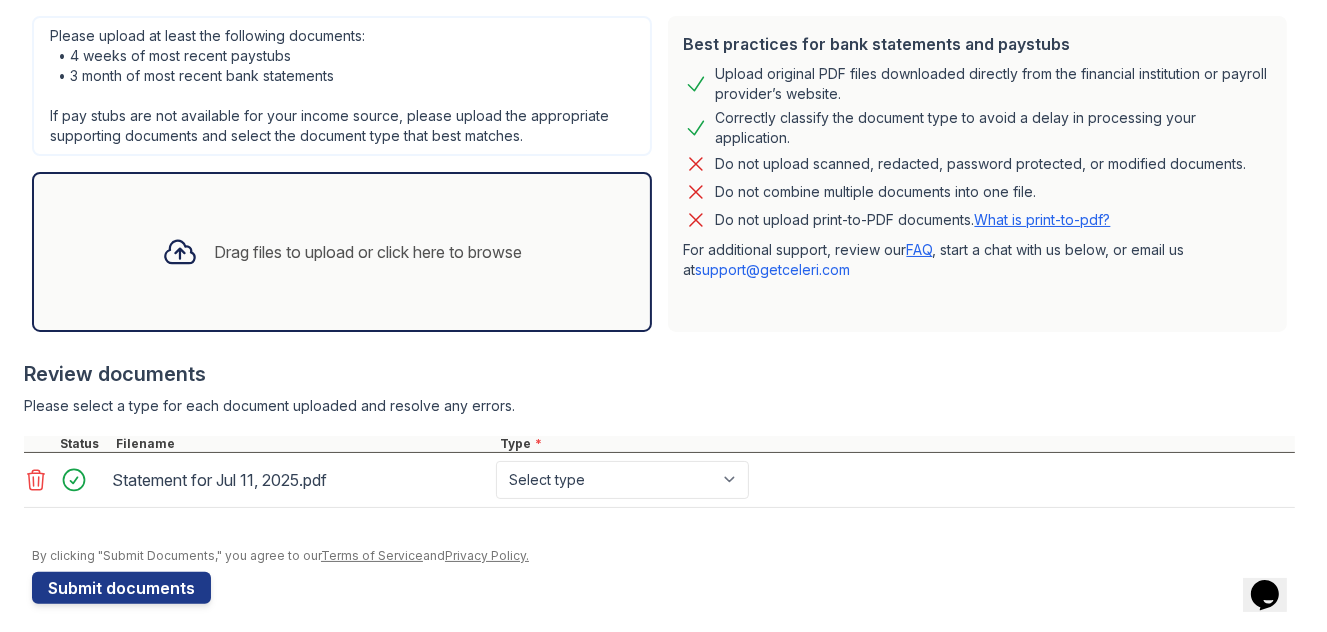click at bounding box center [180, 252] 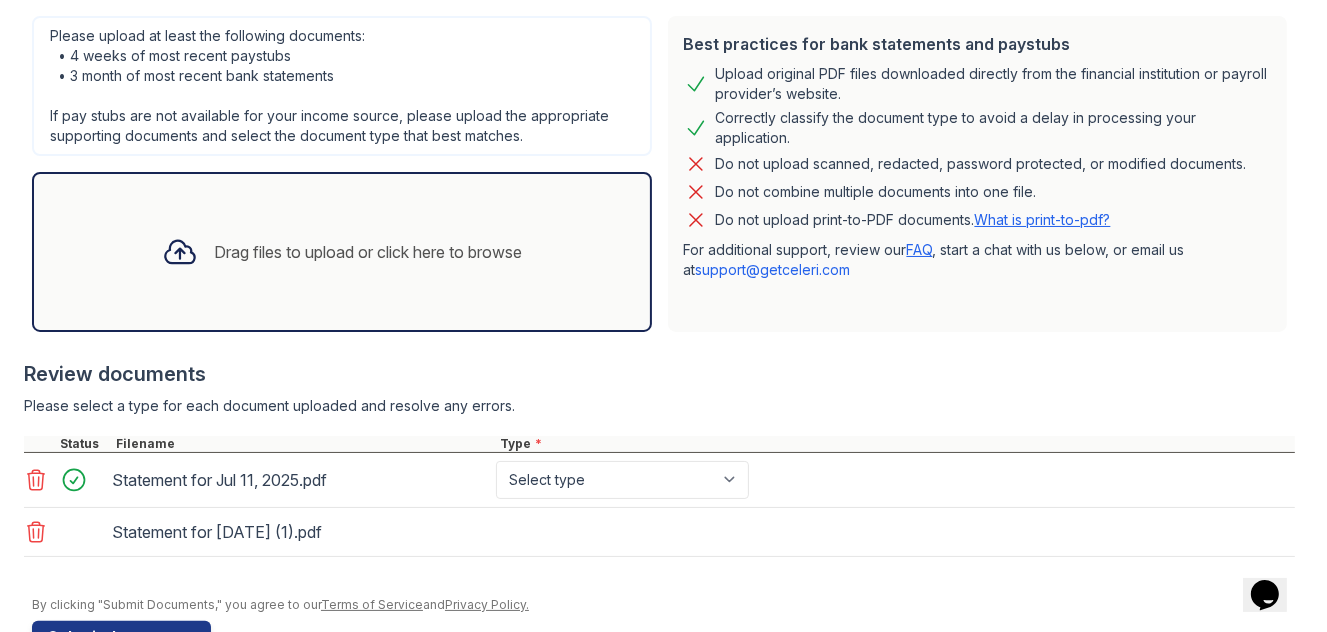 click on "Drag files to upload or click here to browse" at bounding box center [342, 252] 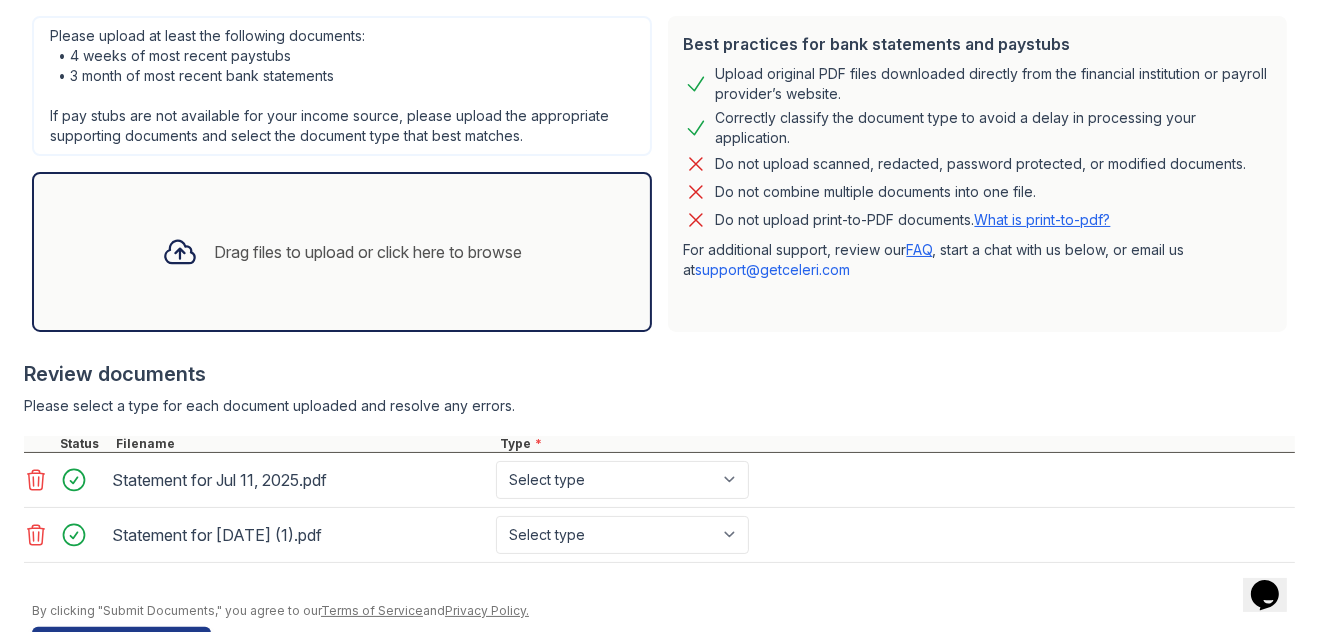 click on "Drag files to upload or click here to browse" at bounding box center (368, 252) 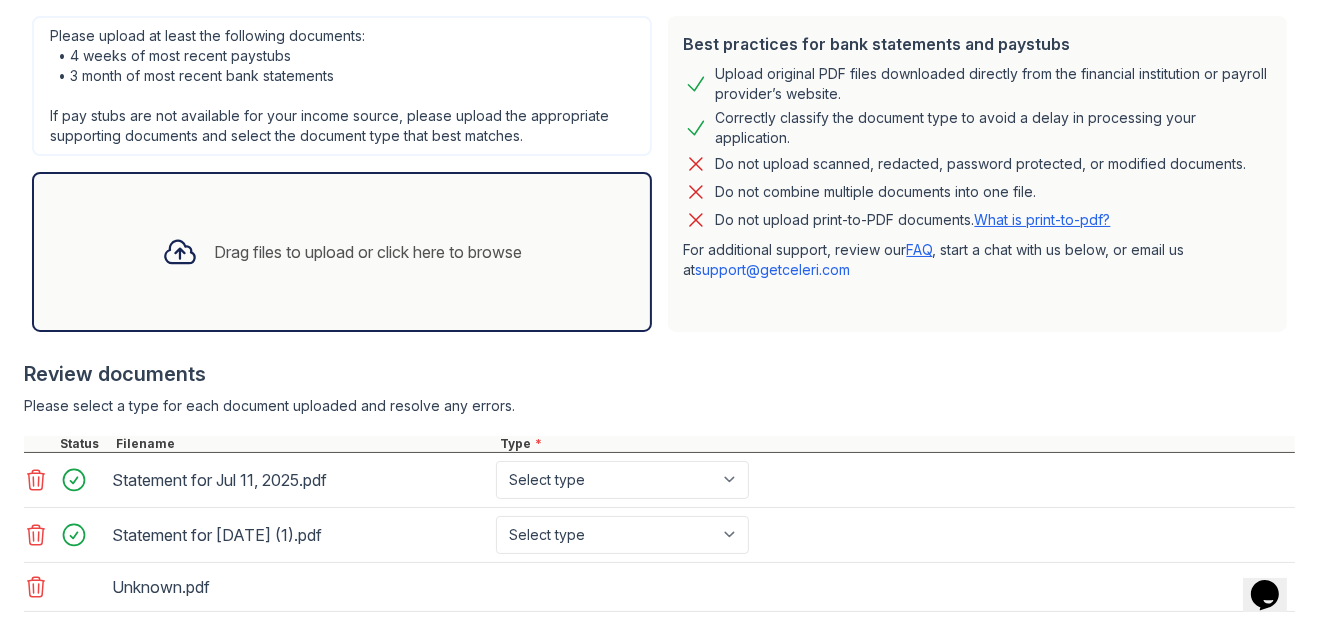 scroll, scrollTop: 551, scrollLeft: 0, axis: vertical 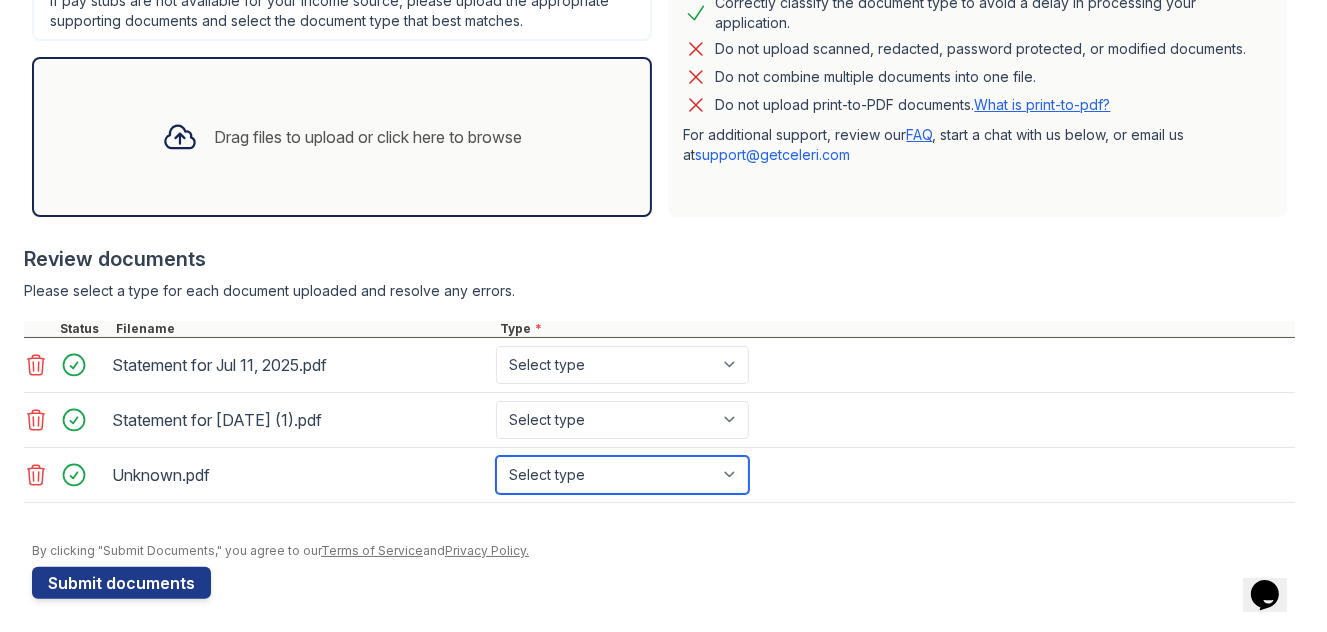 click on "Select type
Paystub
Bank Statement
Offer Letter
Tax Documents
Benefit Award Letter
Investment Account Statement
Other" at bounding box center (622, 475) 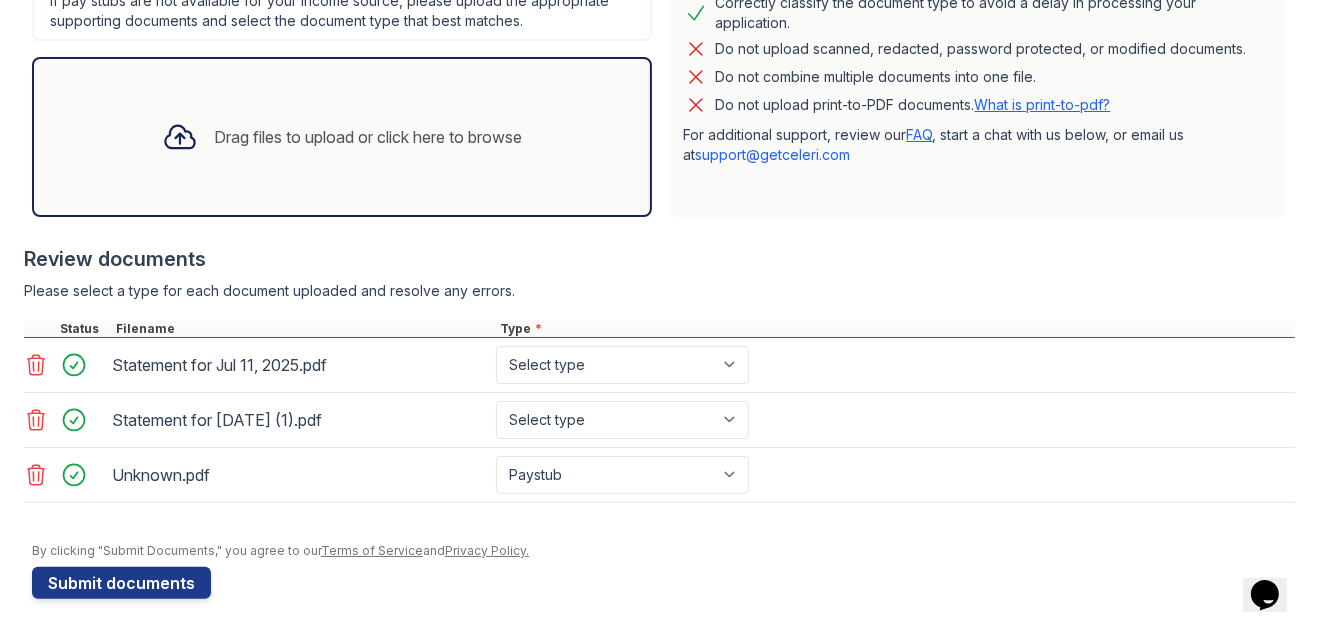 click on "Statement for [DATE].pdf
Select type
Paystub
Bank Statement
Offer Letter
Tax Documents
Benefit Award Letter
Investment Account Statement
Other" at bounding box center (659, 365) 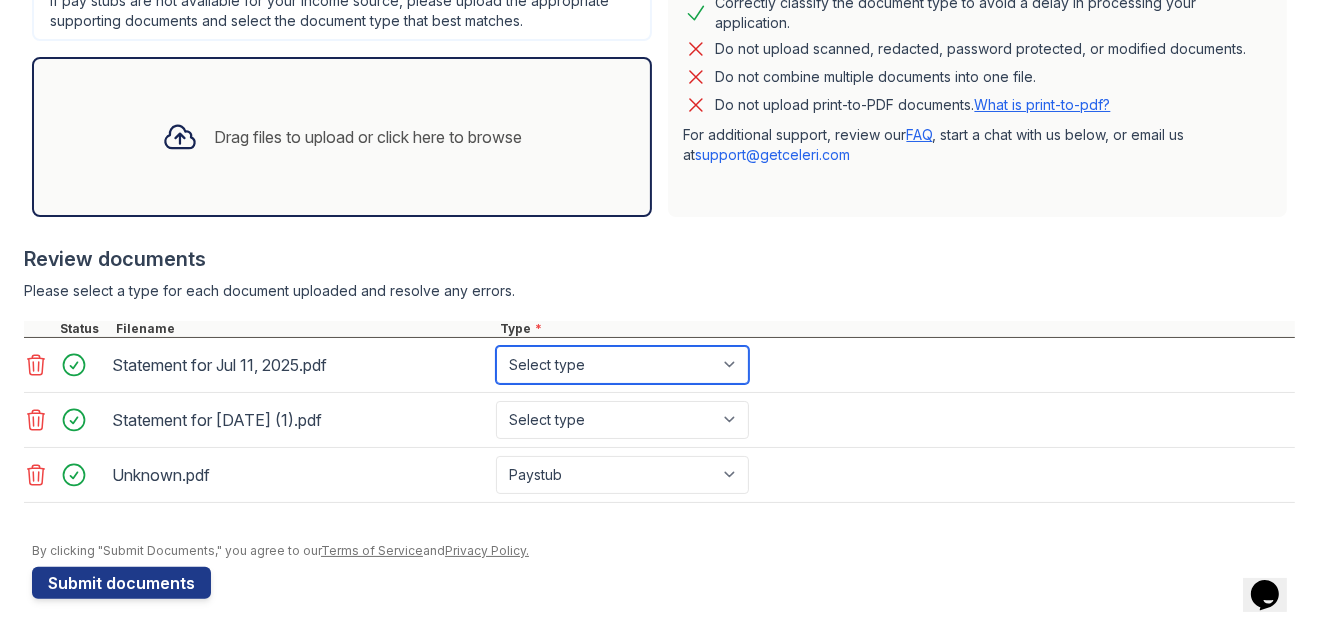 click on "Select type
Paystub
Bank Statement
Offer Letter
Tax Documents
Benefit Award Letter
Investment Account Statement
Other" at bounding box center [622, 365] 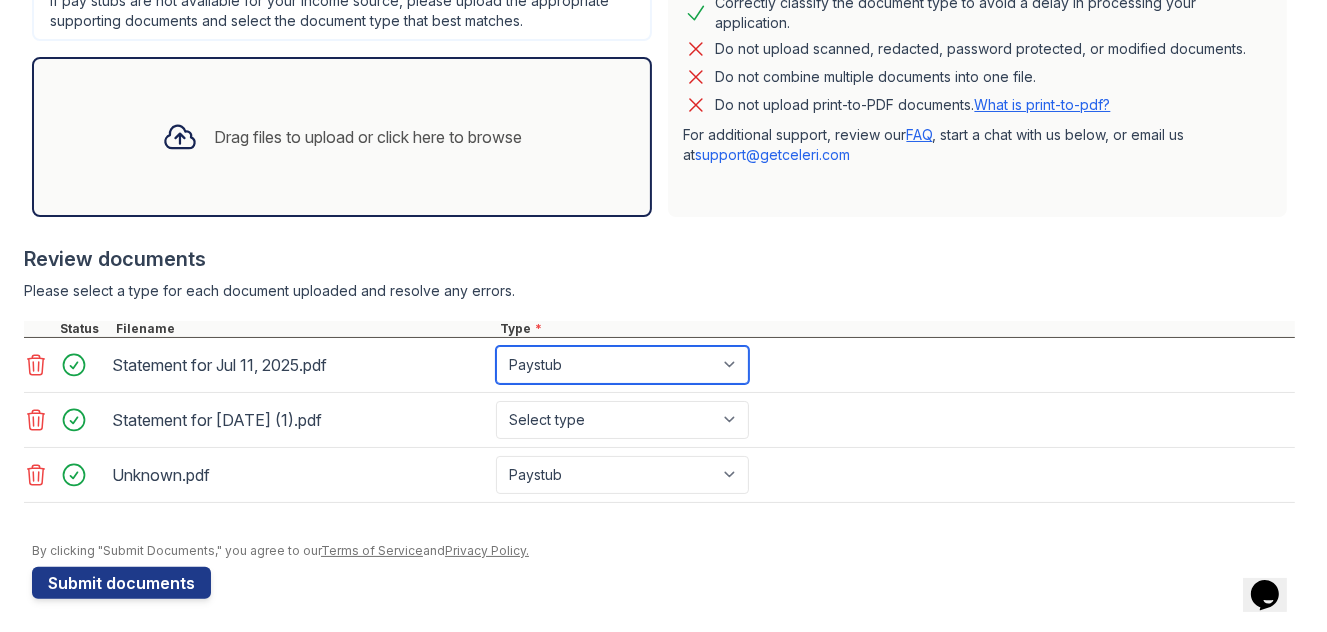 click on "Select type
Paystub
Bank Statement
Offer Letter
Tax Documents
Benefit Award Letter
Investment Account Statement
Other" at bounding box center (622, 365) 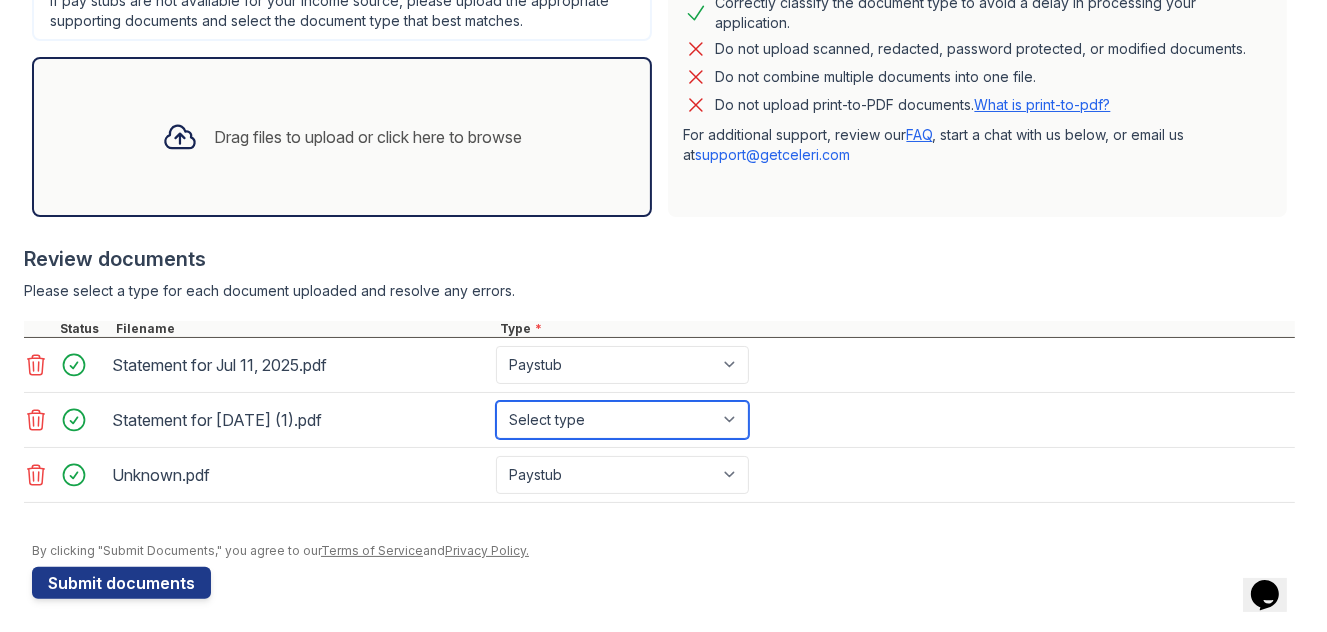 click on "Select type
Paystub
Bank Statement
Offer Letter
Tax Documents
Benefit Award Letter
Investment Account Statement
Other" at bounding box center [622, 420] 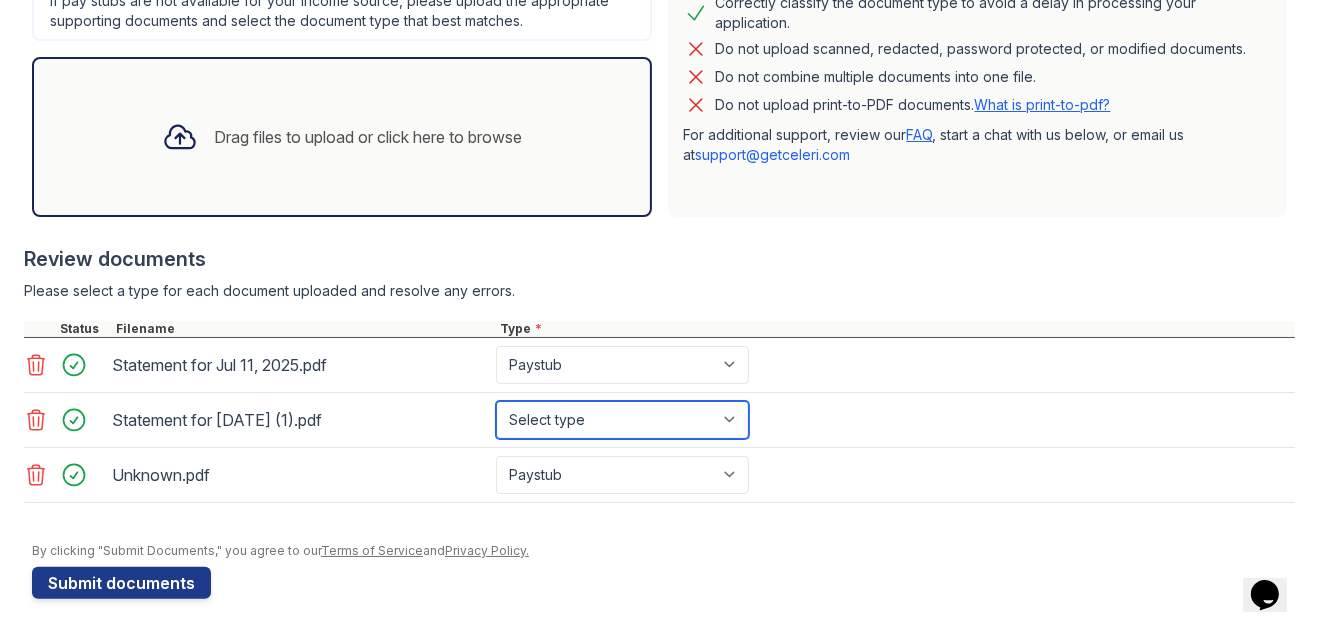 select on "paystub" 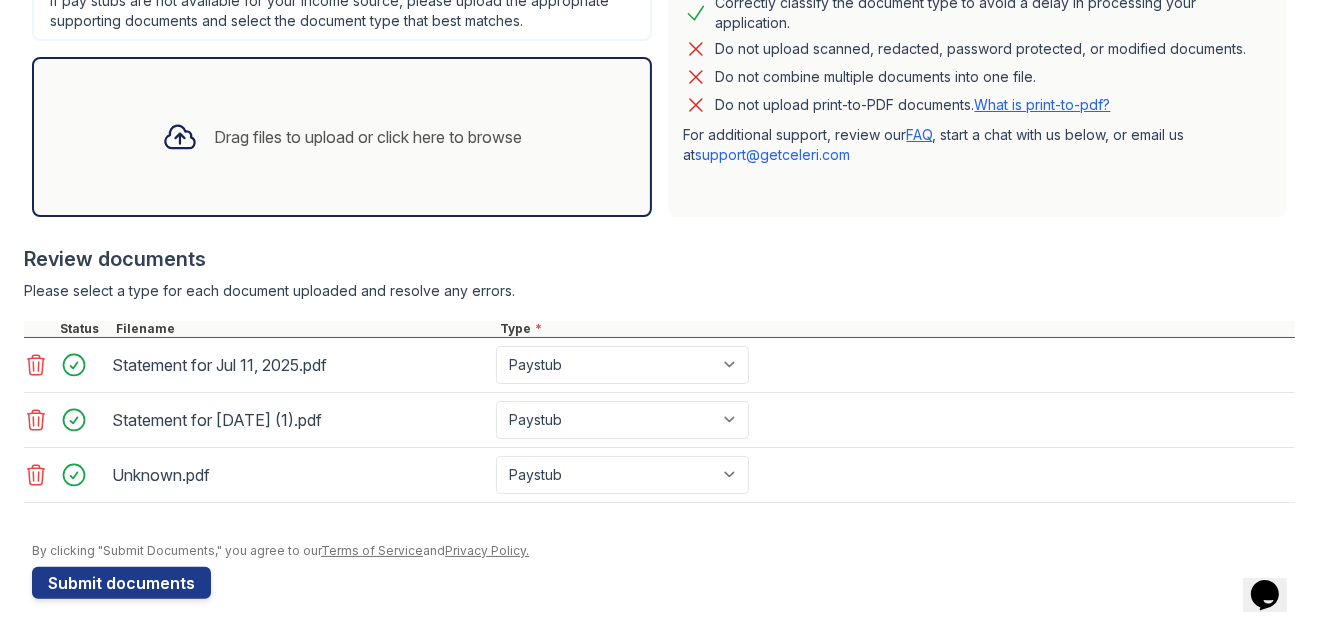 click on "Drag files to upload or click here to browse" at bounding box center [368, 137] 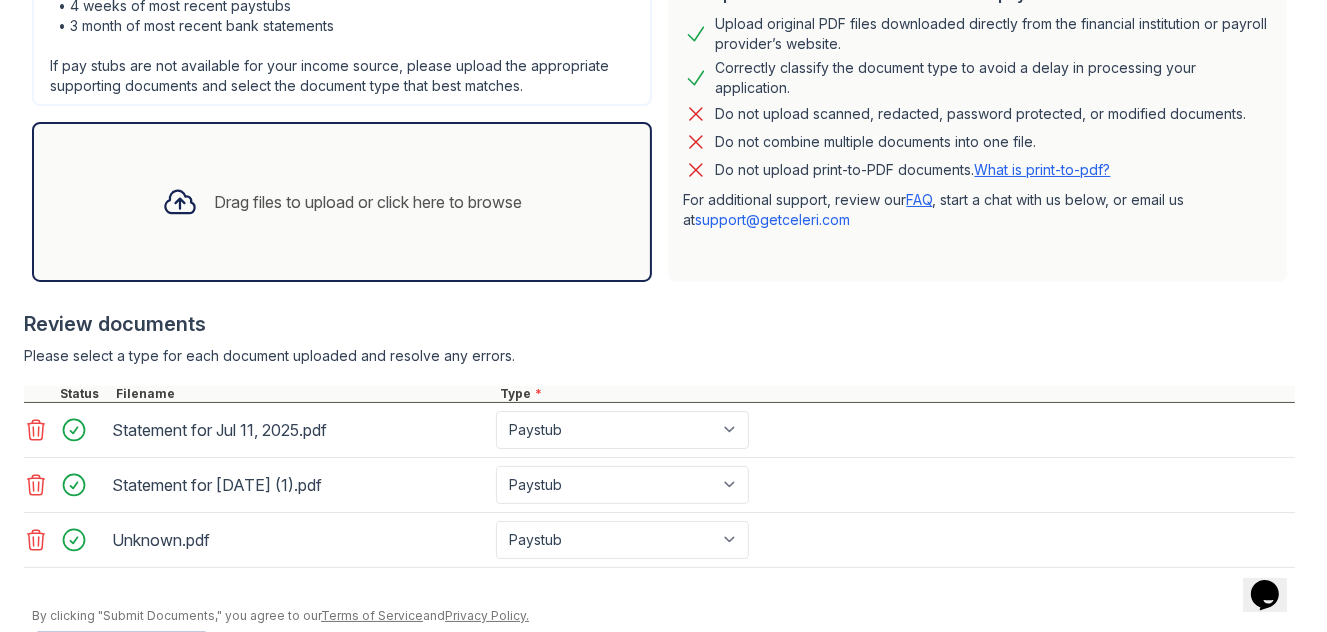 scroll, scrollTop: 557, scrollLeft: 0, axis: vertical 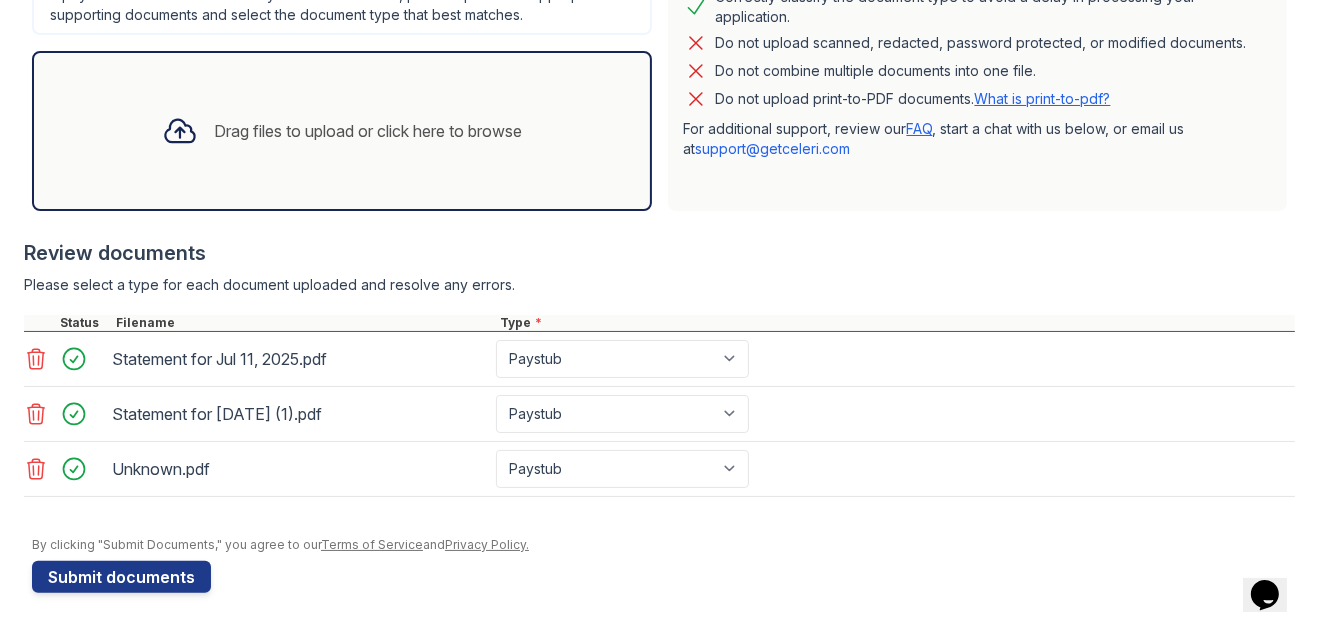 click on "Drag files to upload or click here to browse" at bounding box center (342, 131) 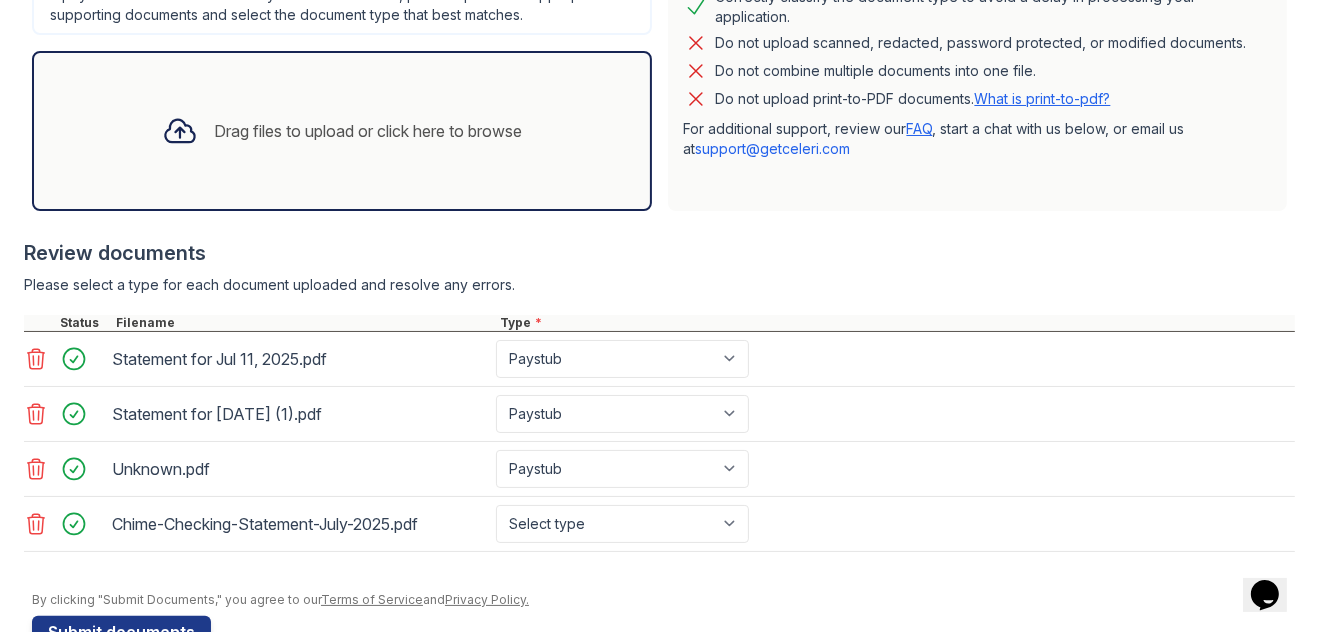 click on "Please upload at least the following documents:
• 4 weeks of most recent paystubs
• 3 month of most recent bank statements
If pay stubs are not available for your income source, please upload the appropriate supporting documents and select the document type that best matches.
Drag files to upload or click here to browse" at bounding box center [342, 53] 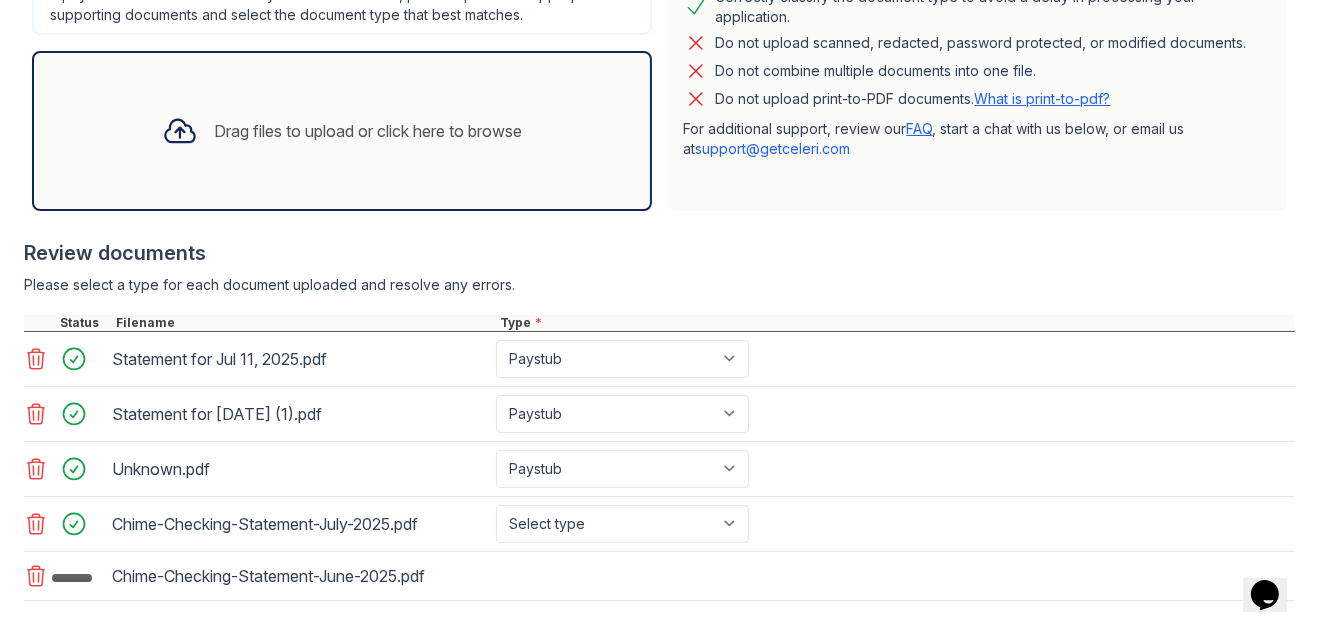click on "Drag files to upload or click here to browse" at bounding box center (368, 131) 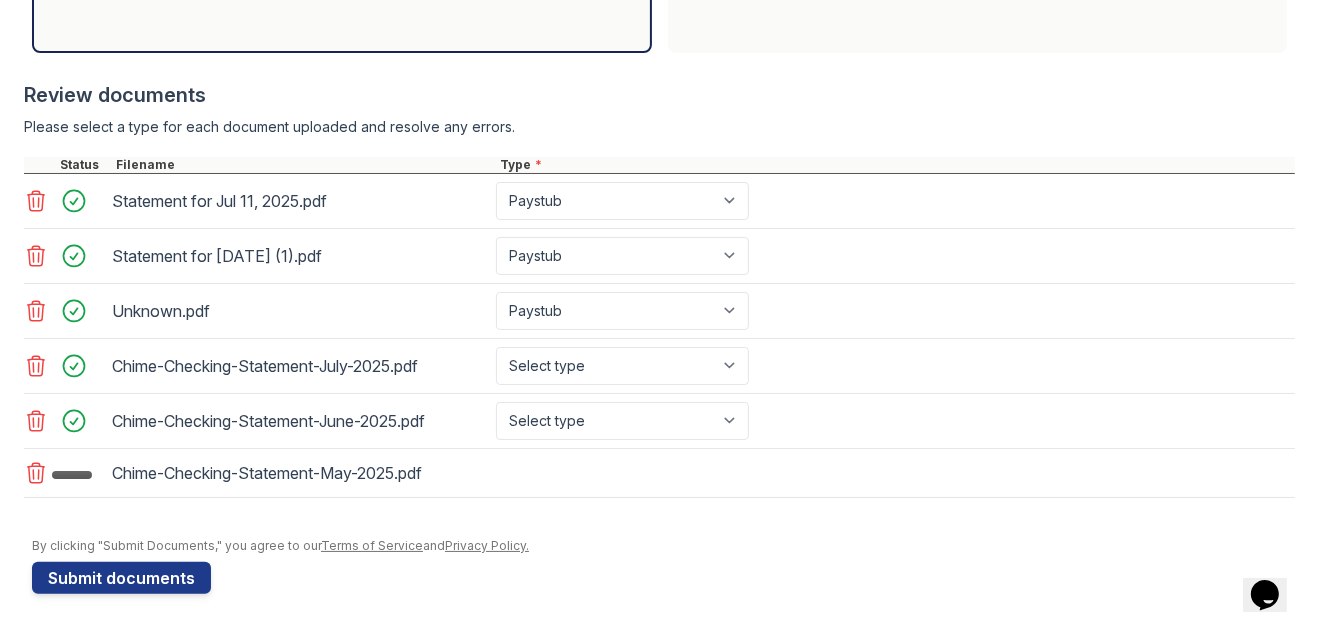 scroll, scrollTop: 716, scrollLeft: 0, axis: vertical 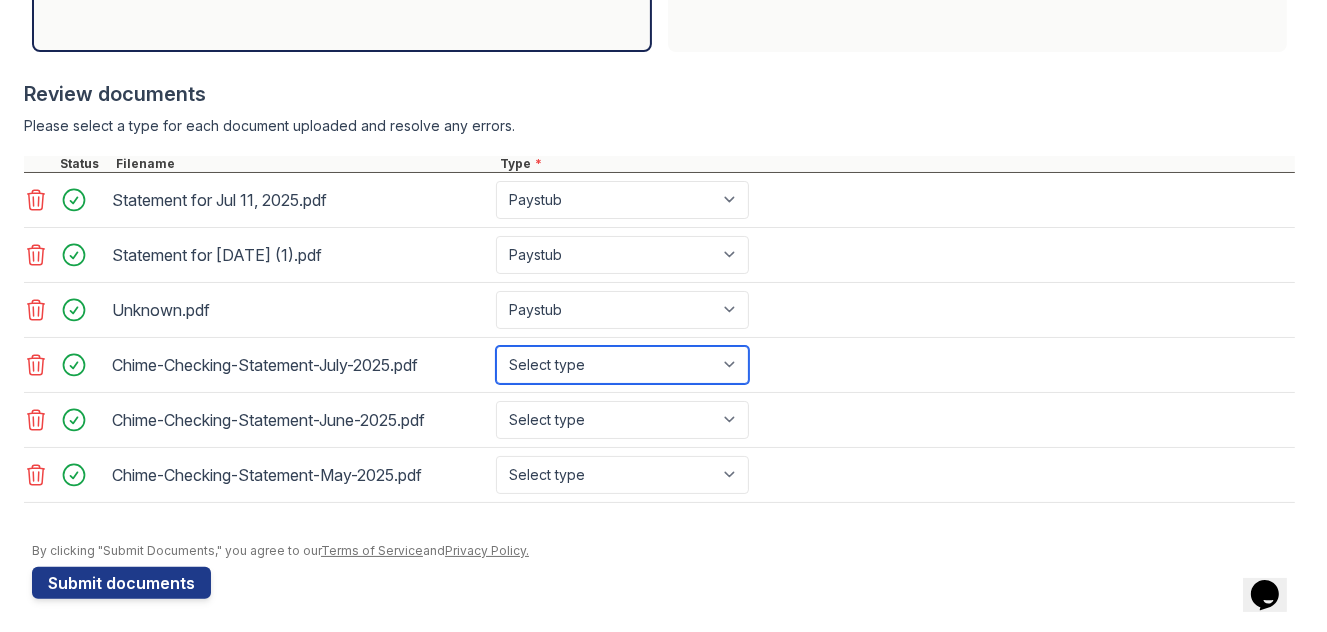 click on "Select type
Paystub
Bank Statement
Offer Letter
Tax Documents
Benefit Award Letter
Investment Account Statement
Other" at bounding box center (622, 365) 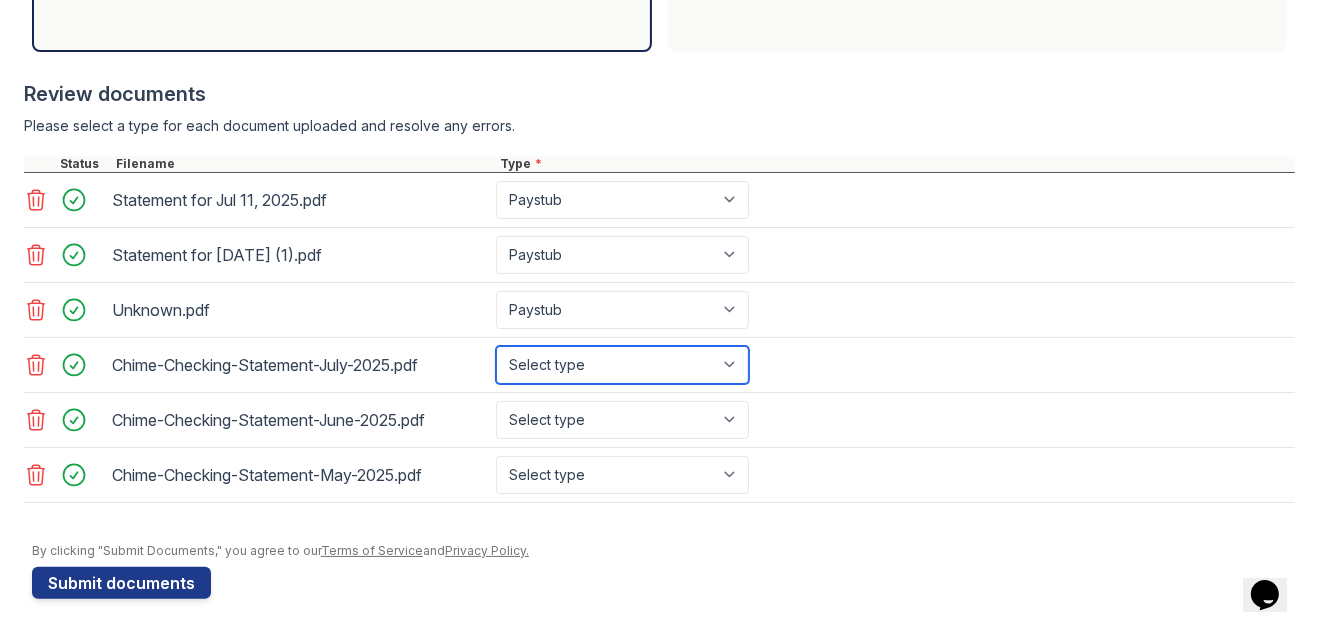 select on "paystub" 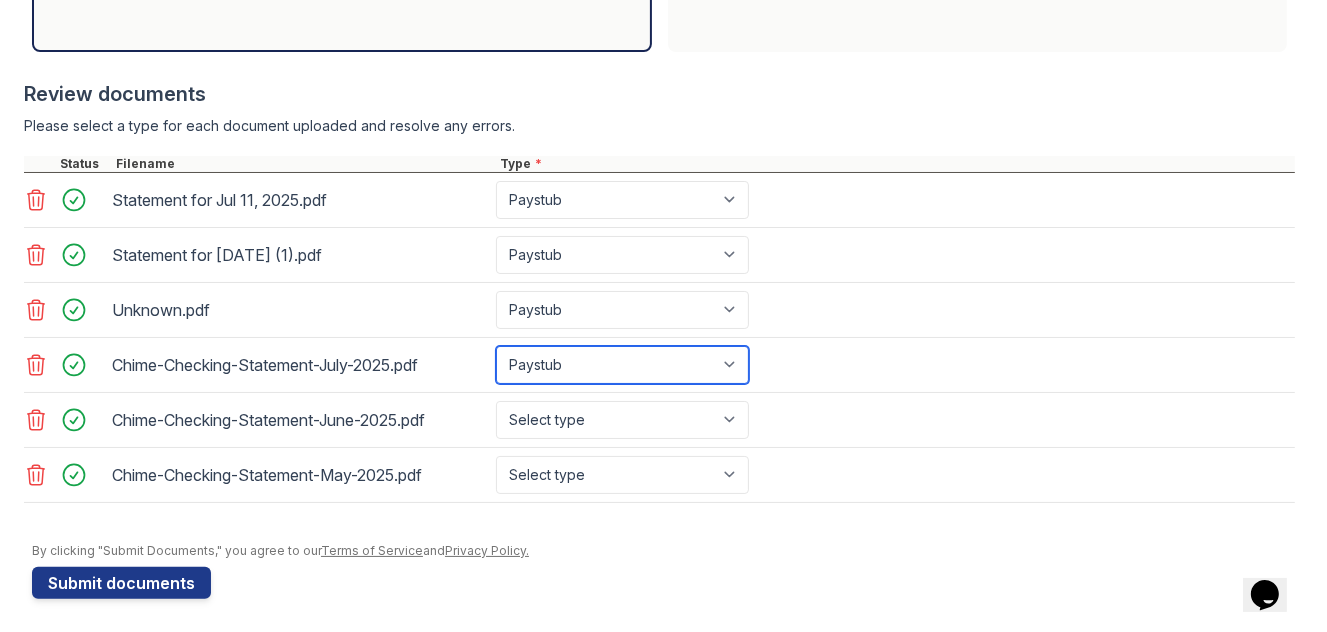 click on "Select type
Paystub
Bank Statement
Offer Letter
Tax Documents
Benefit Award Letter
Investment Account Statement
Other" at bounding box center (622, 365) 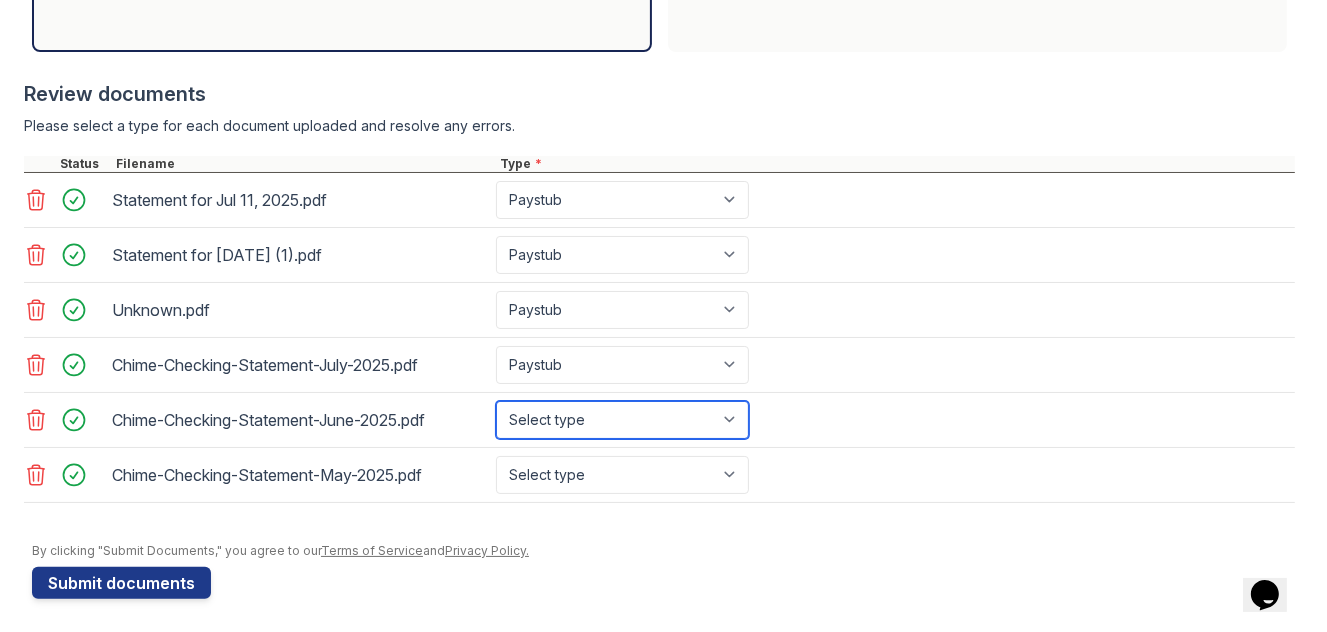 click on "Select type
Paystub
Bank Statement
Offer Letter
Tax Documents
Benefit Award Letter
Investment Account Statement
Other" at bounding box center [622, 420] 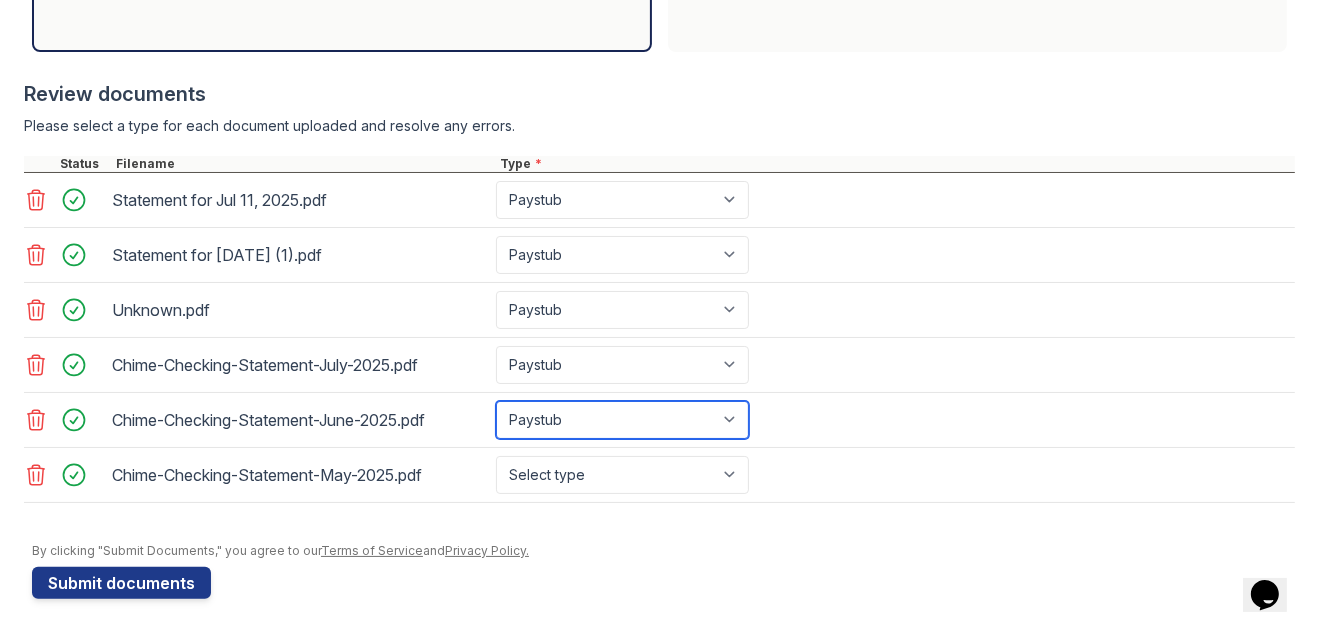 click on "Select type
Paystub
Bank Statement
Offer Letter
Tax Documents
Benefit Award Letter
Investment Account Statement
Other" at bounding box center [622, 420] 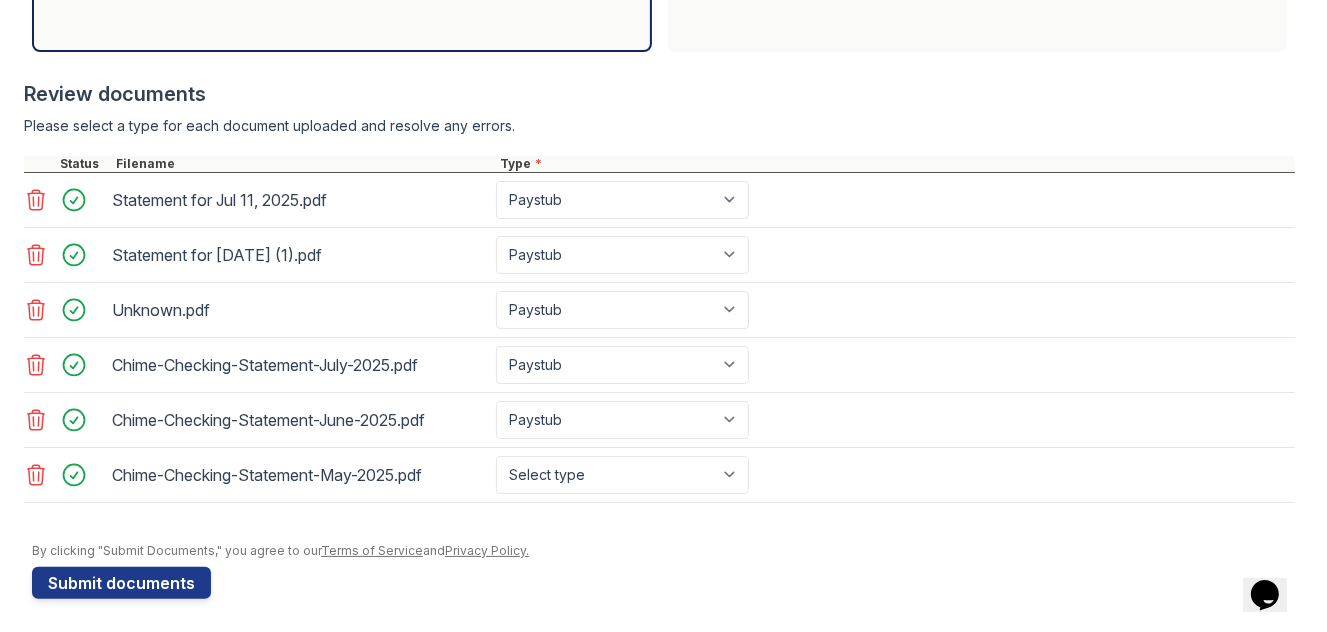 click on "Chime-Checking-Statement-[MONTH]-2025.pdf
Select type
Paystub
Bank Statement
Offer Letter
Tax Documents
Benefit Award Letter
Investment Account Statement
Other" at bounding box center [659, 475] 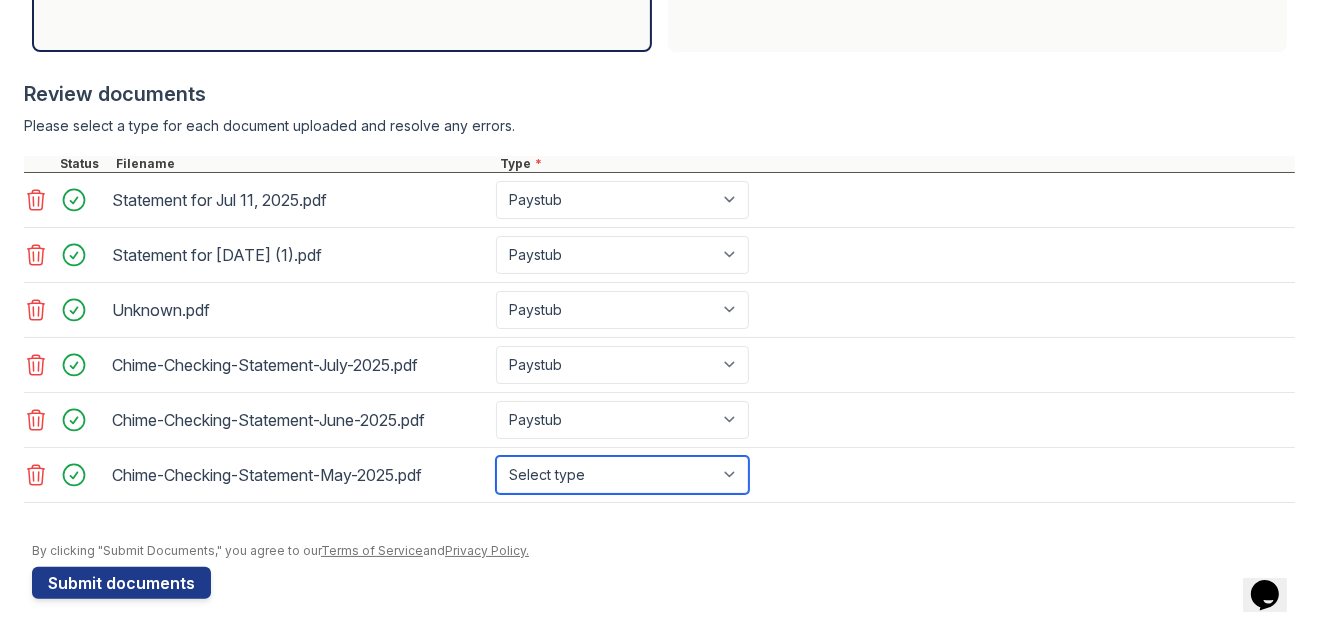 drag, startPoint x: 580, startPoint y: 451, endPoint x: 580, endPoint y: 468, distance: 17 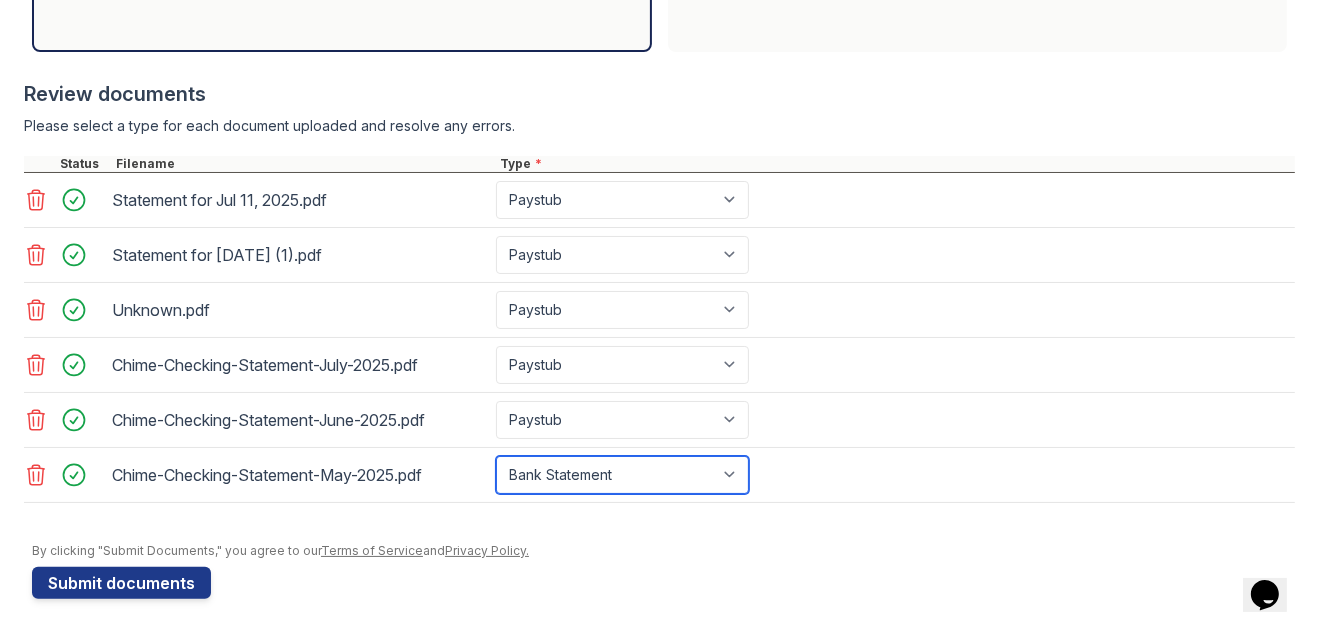 click on "Select type
Paystub
Bank Statement
Offer Letter
Tax Documents
Benefit Award Letter
Investment Account Statement
Other" at bounding box center [622, 475] 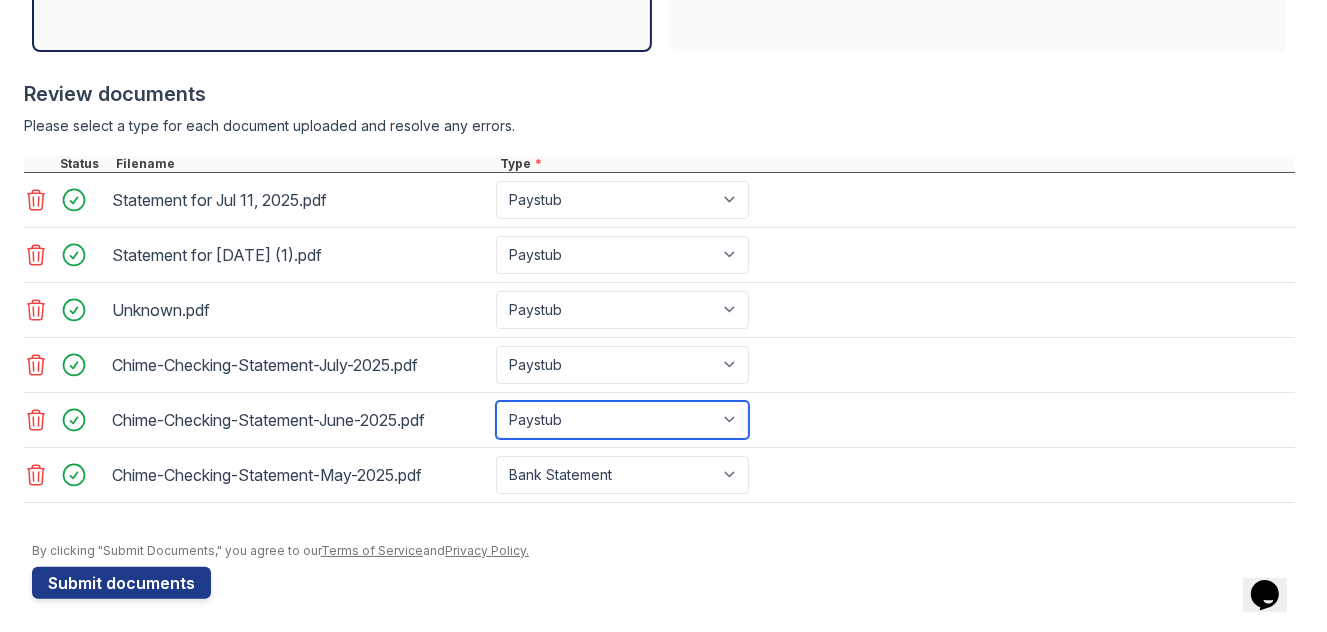click on "Select type
Paystub
Bank Statement
Offer Letter
Tax Documents
Benefit Award Letter
Investment Account Statement
Other" at bounding box center (622, 420) 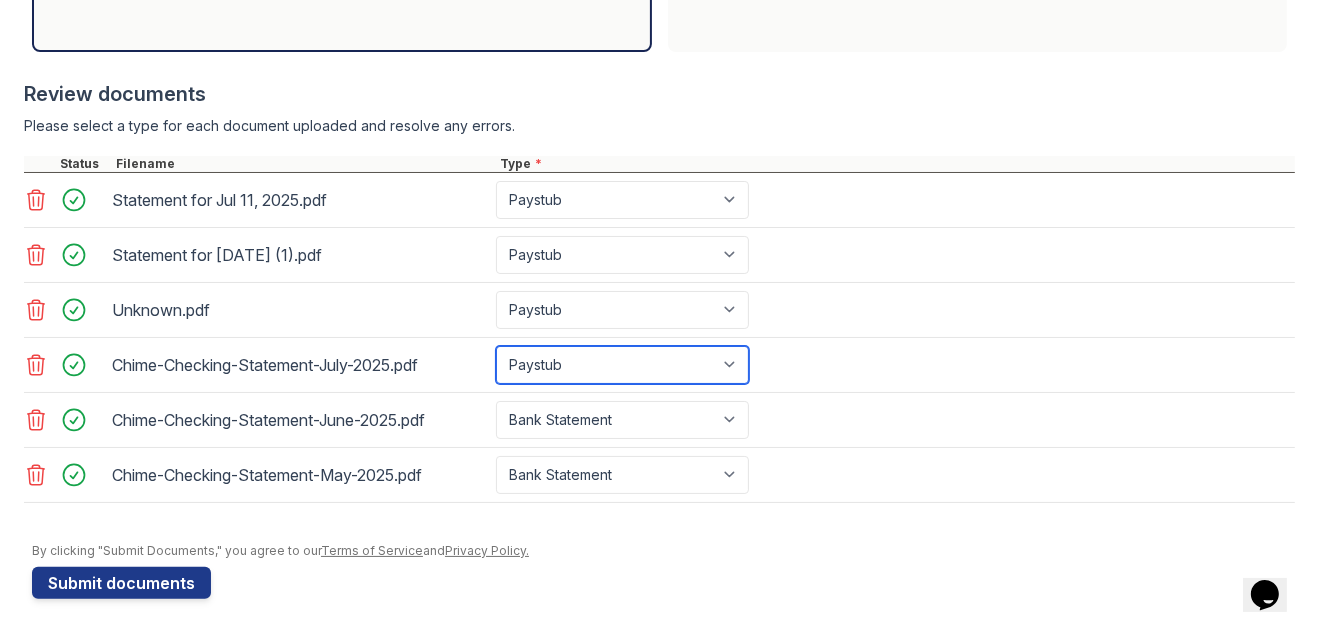 click on "Select type
Paystub
Bank Statement
Offer Letter
Tax Documents
Benefit Award Letter
Investment Account Statement
Other" at bounding box center (622, 365) 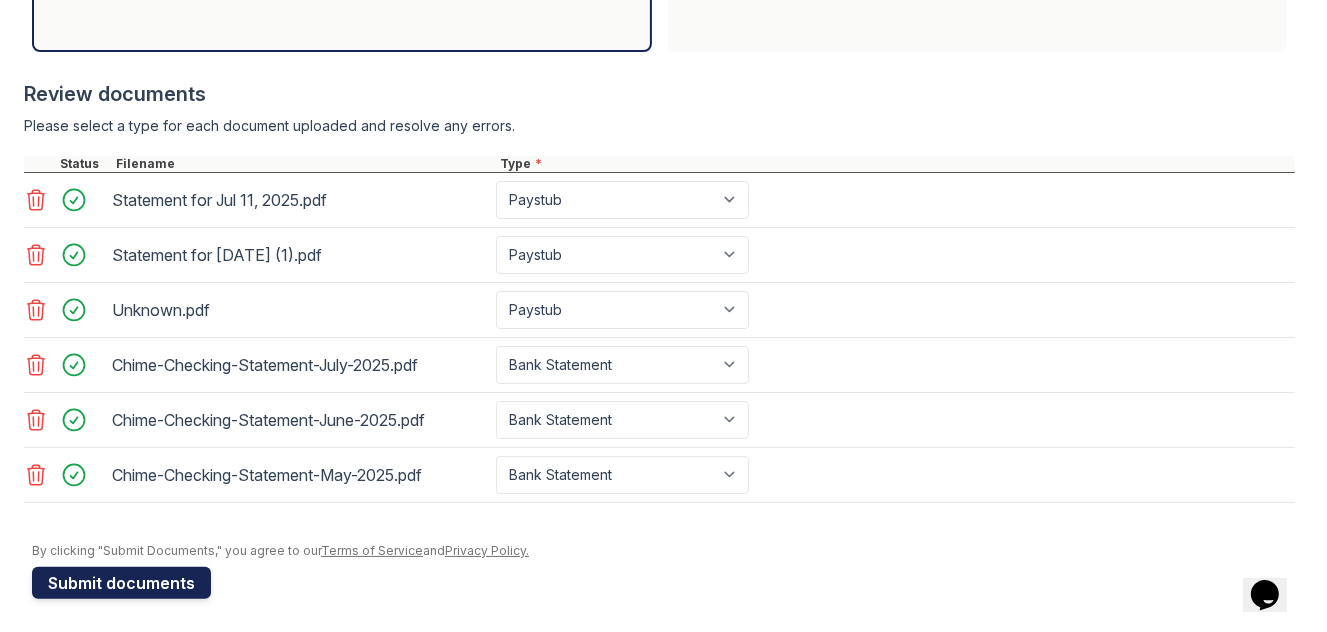 click on "Submit documents" at bounding box center [121, 583] 